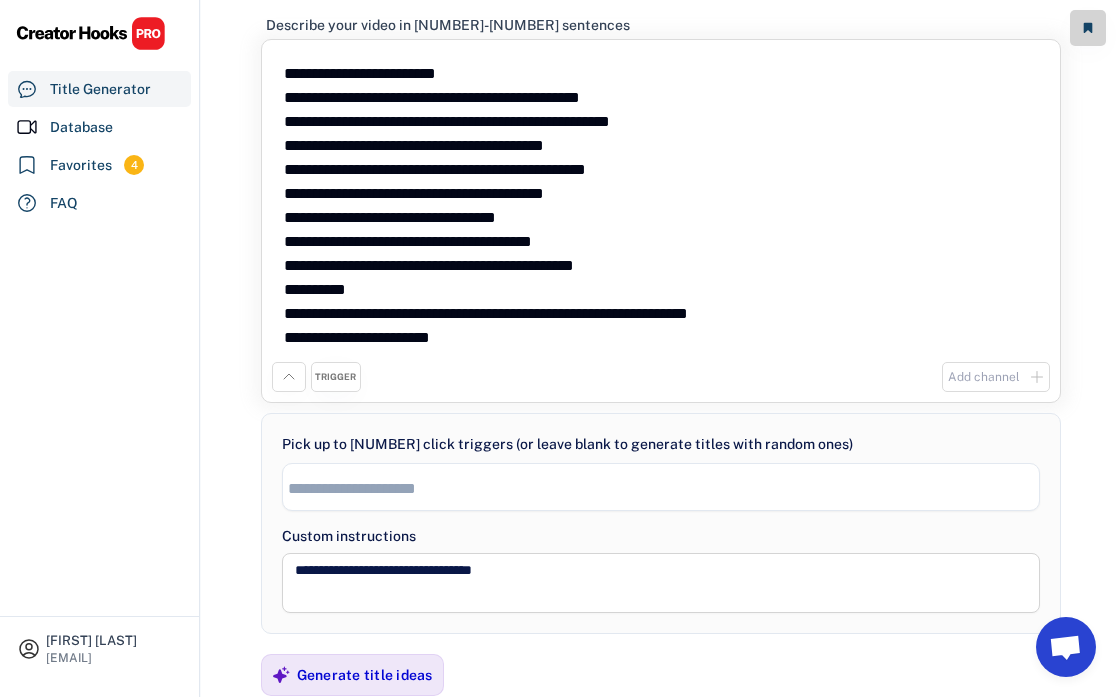 scroll, scrollTop: 45, scrollLeft: 0, axis: vertical 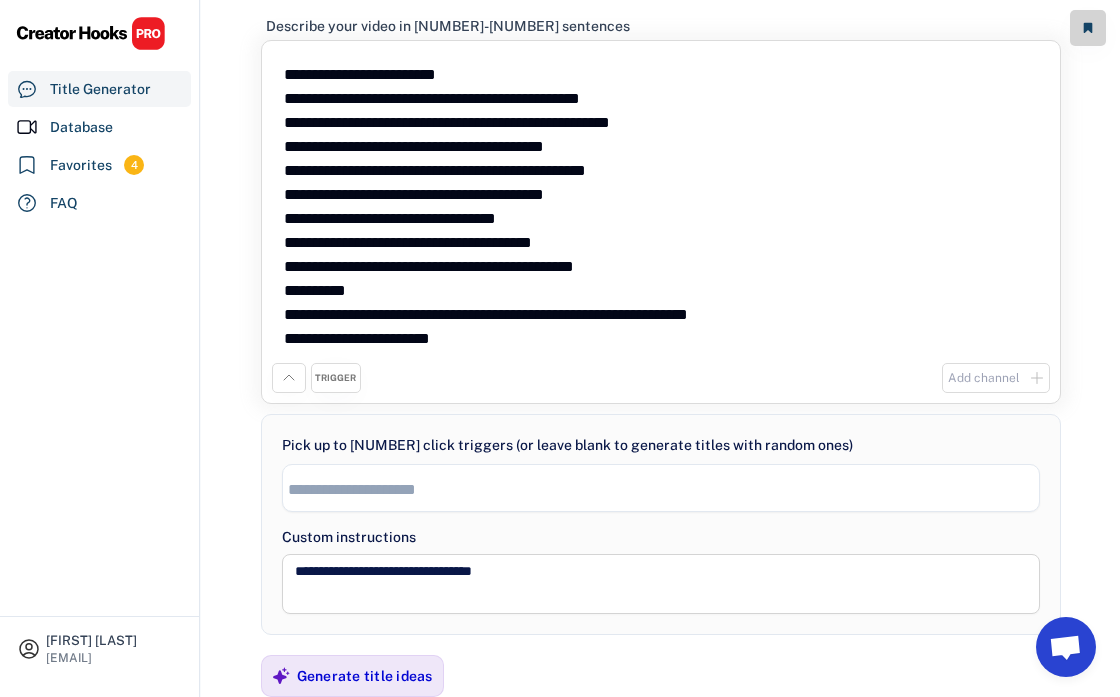 click on "**********" at bounding box center [661, 207] 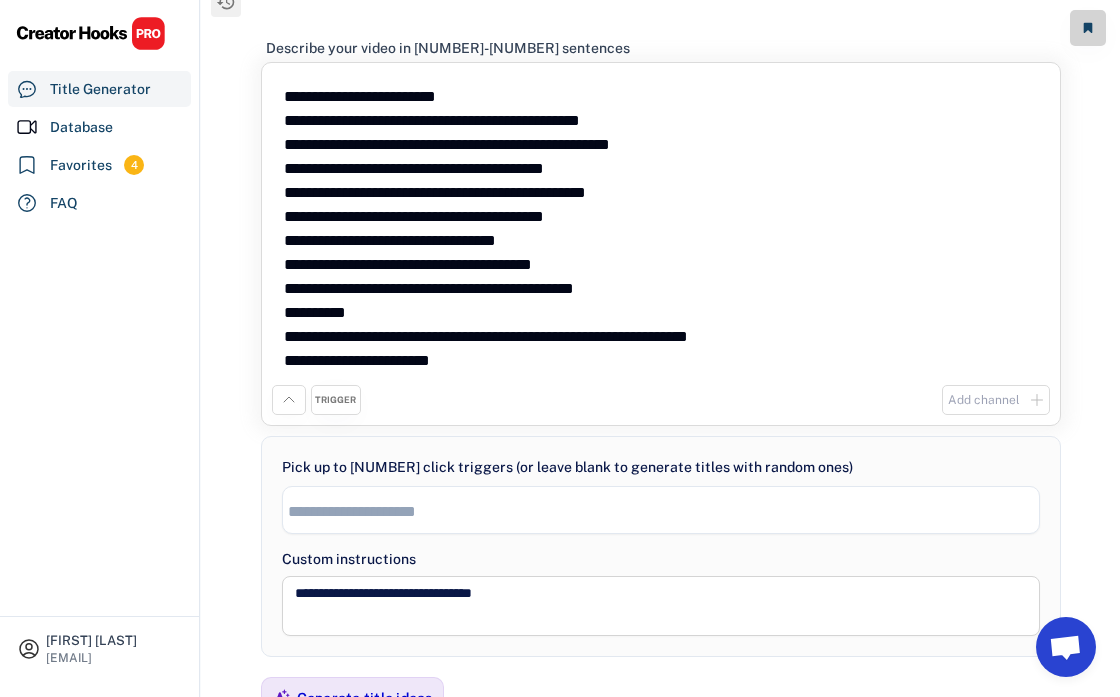 scroll, scrollTop: 24, scrollLeft: 0, axis: vertical 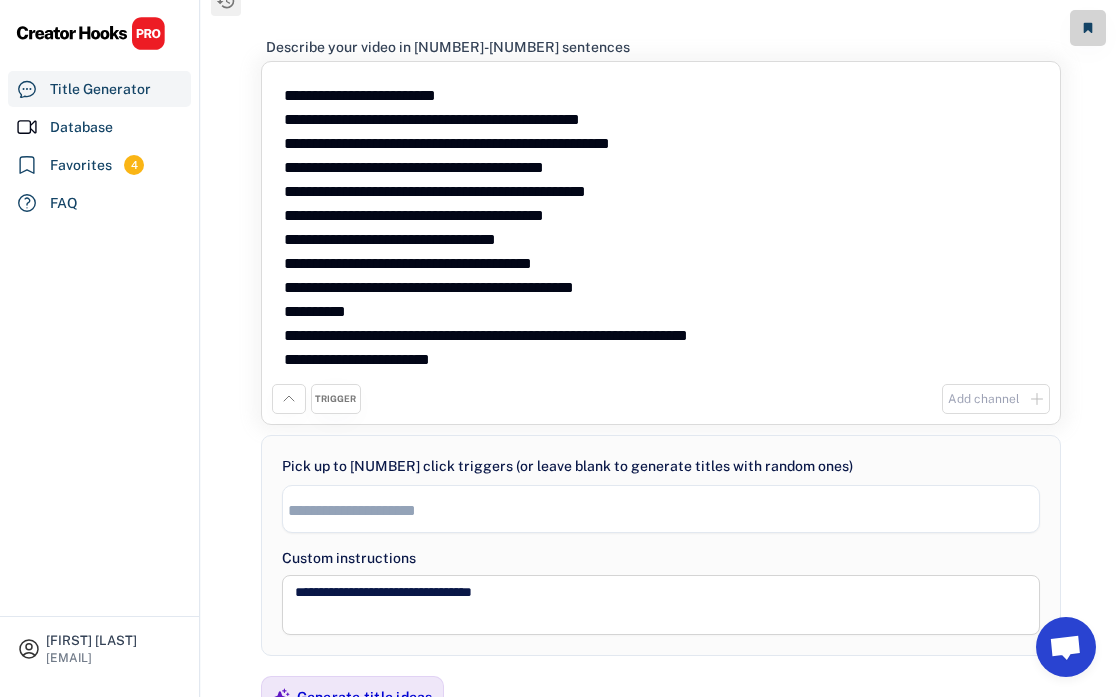 click on "**********" at bounding box center [661, 228] 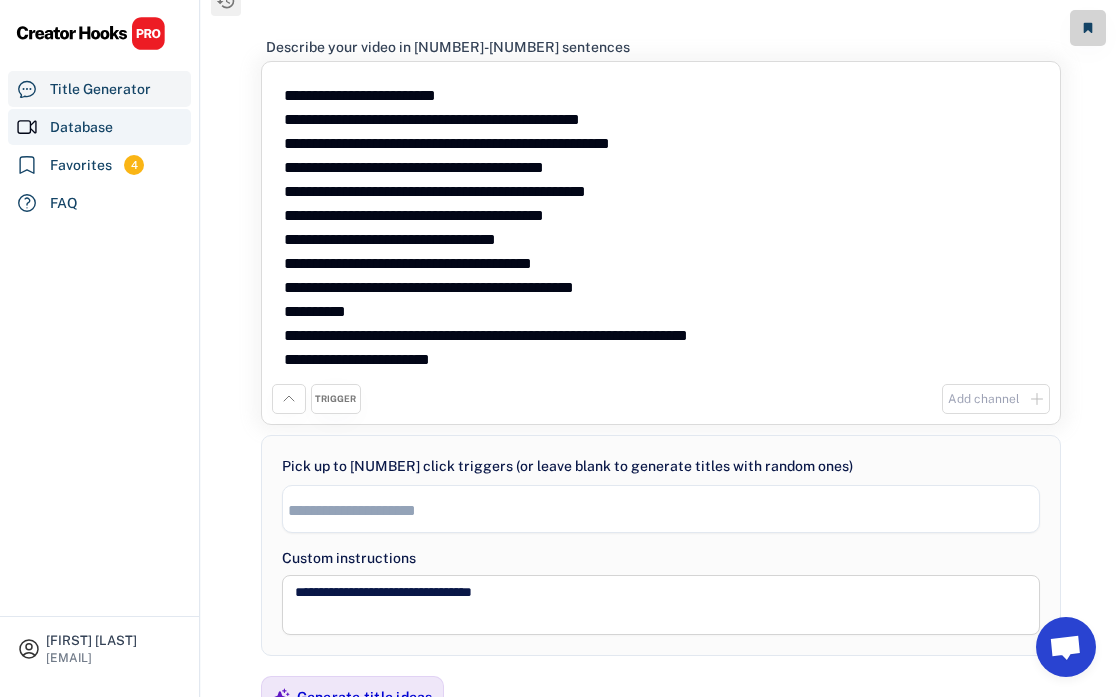 click on "Database" at bounding box center (81, 127) 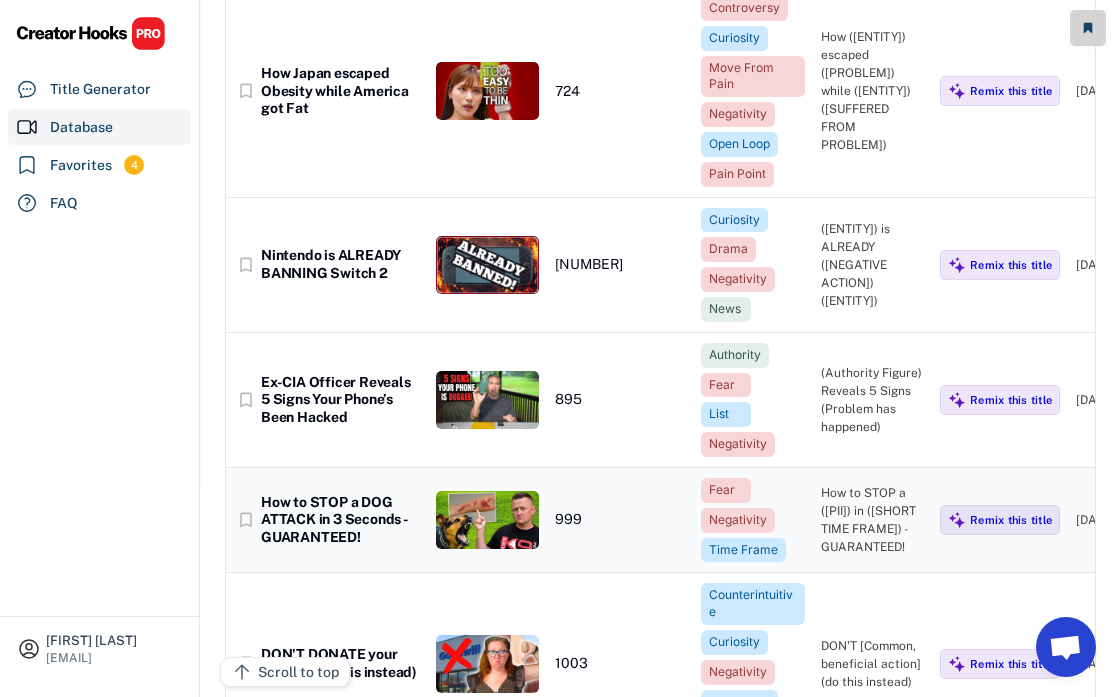 scroll, scrollTop: 0, scrollLeft: 0, axis: both 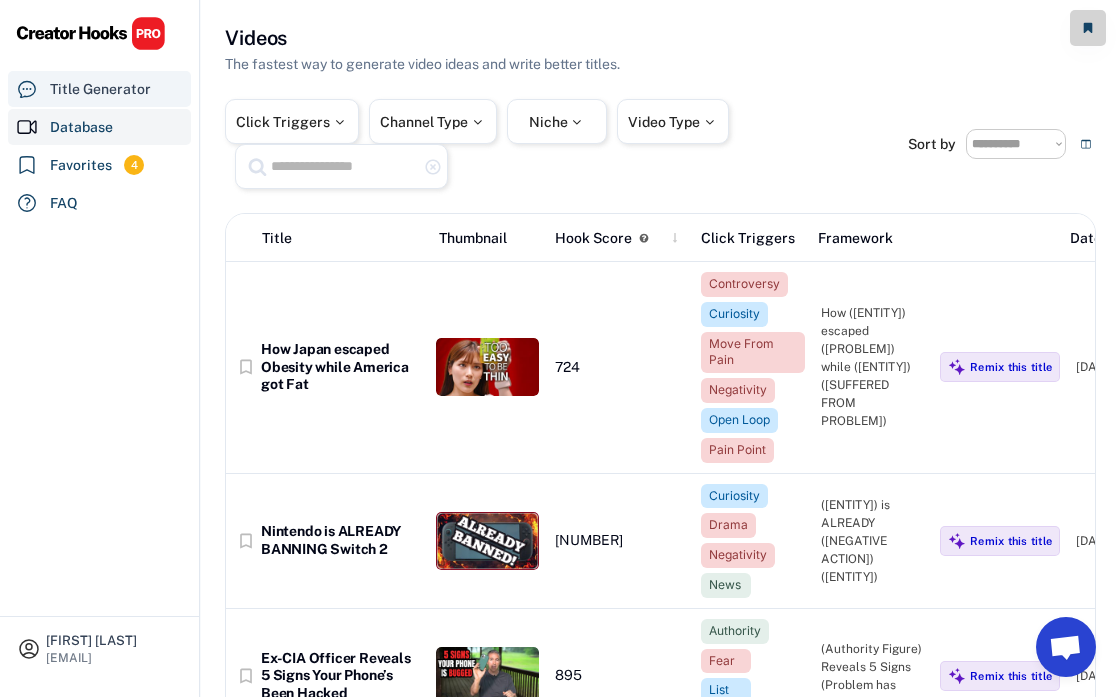 click on "Title Generator" at bounding box center (99, 89) 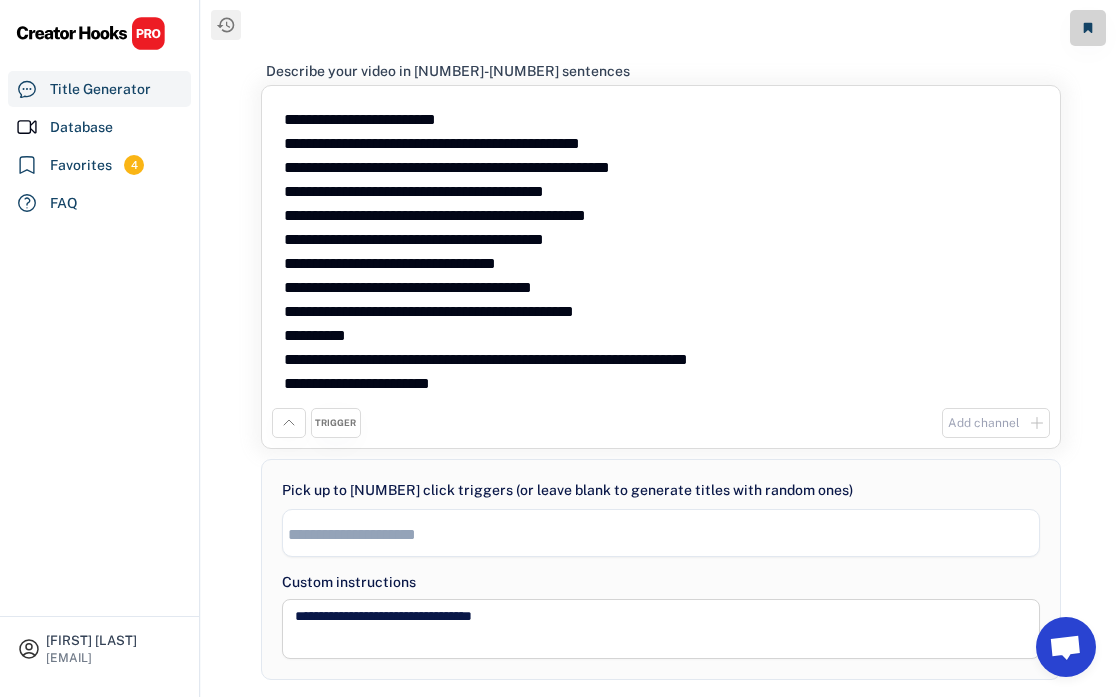click on "**********" at bounding box center (661, 252) 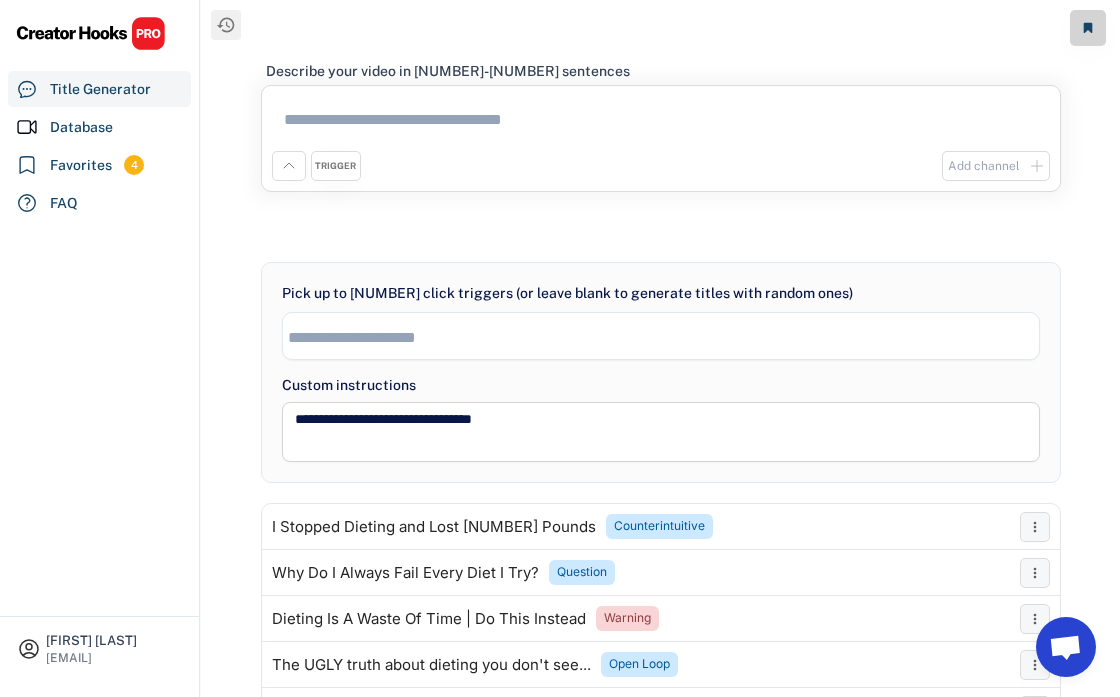 paste on "**********" 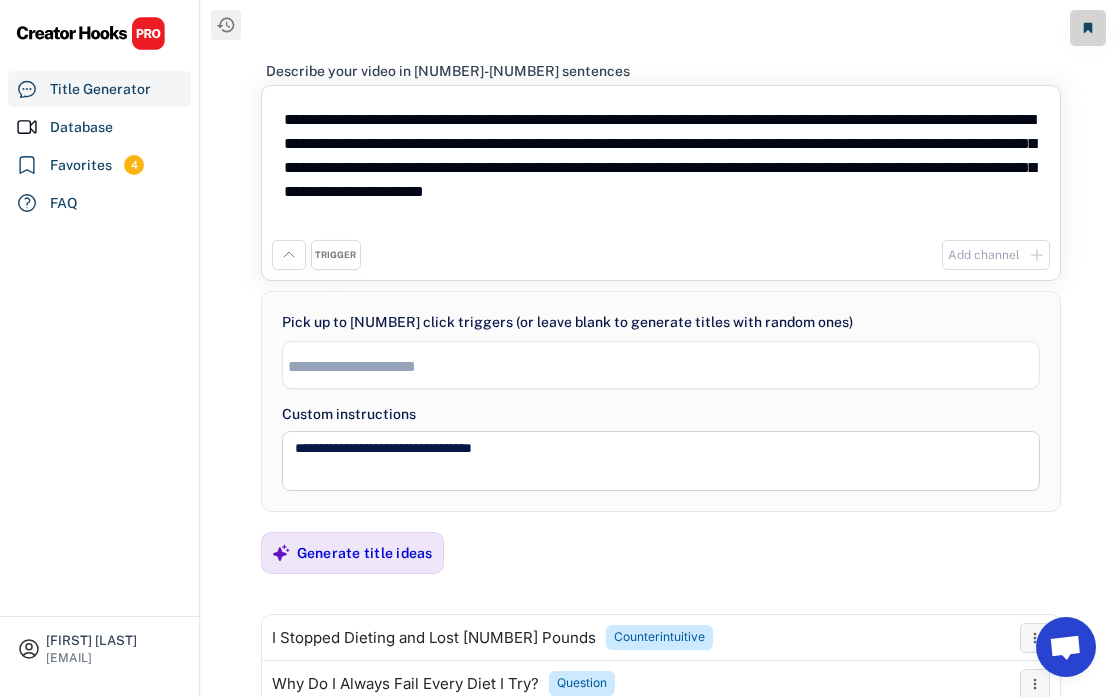 type on "**********" 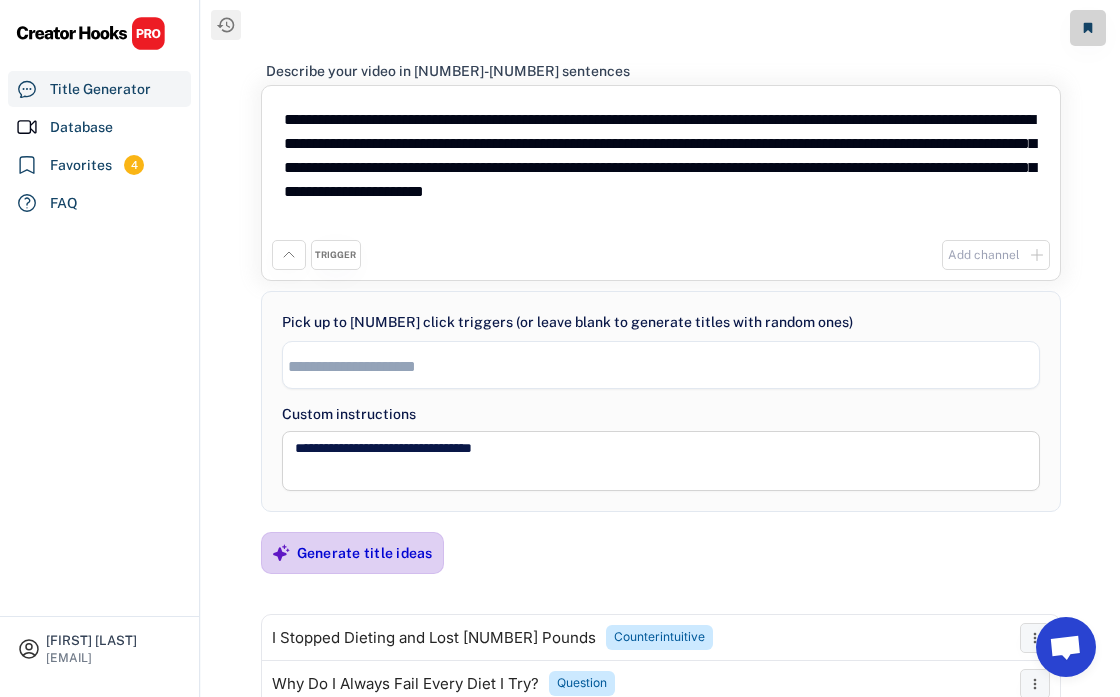 click on "Generate title ideas" at bounding box center (365, 553) 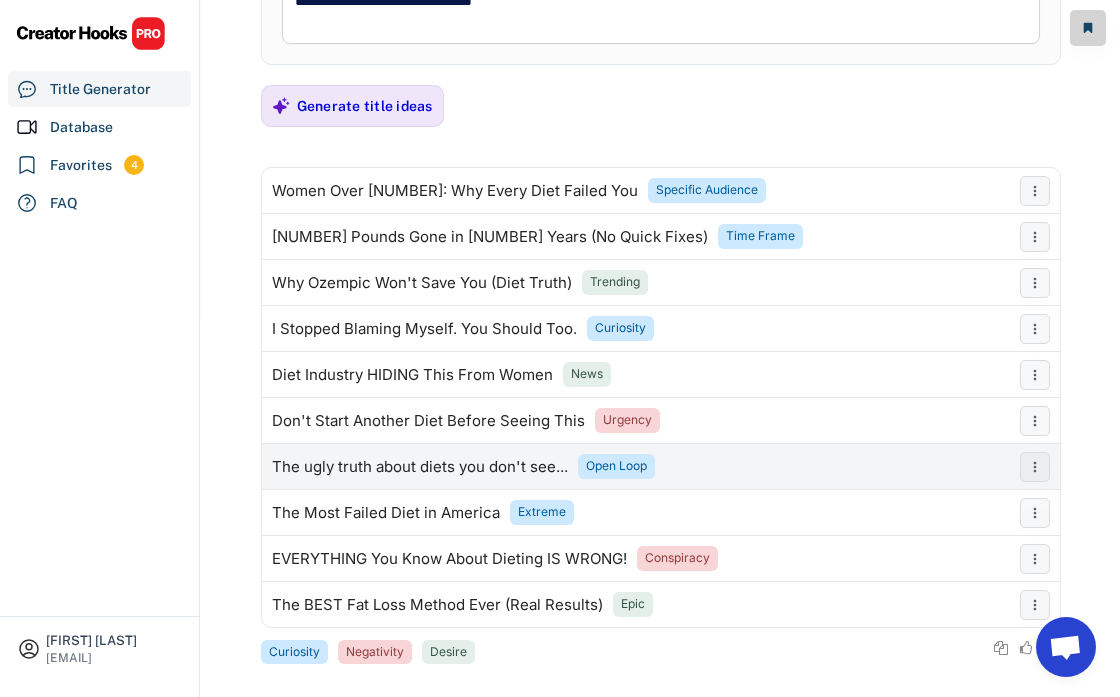 scroll, scrollTop: 451, scrollLeft: 0, axis: vertical 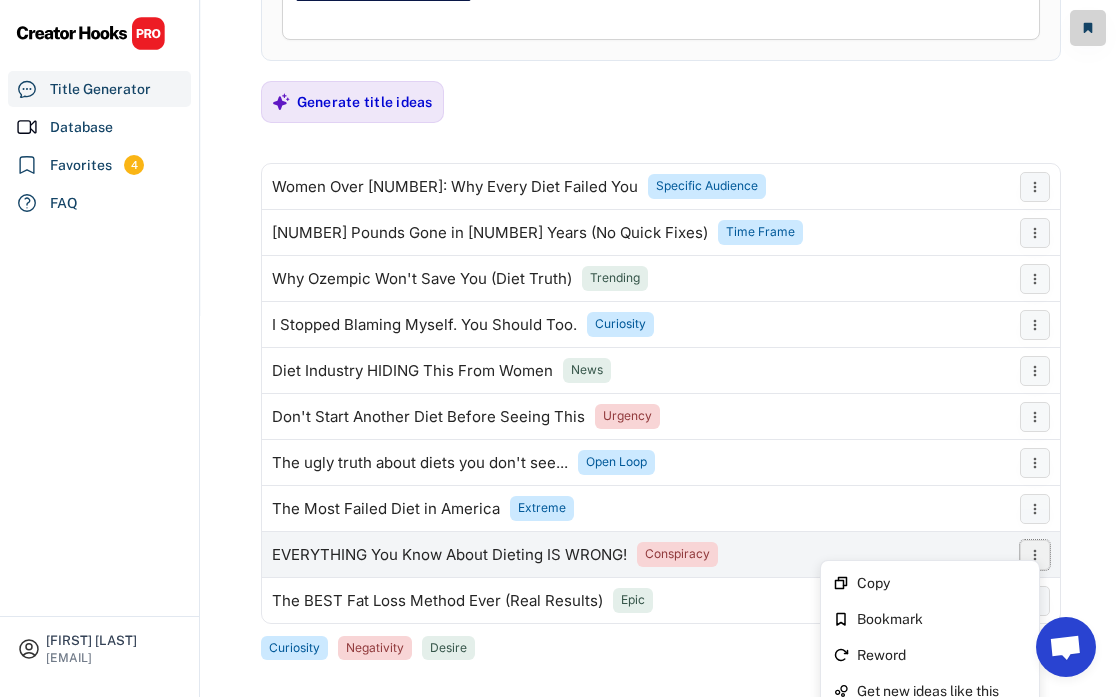 click at bounding box center [1035, 555] 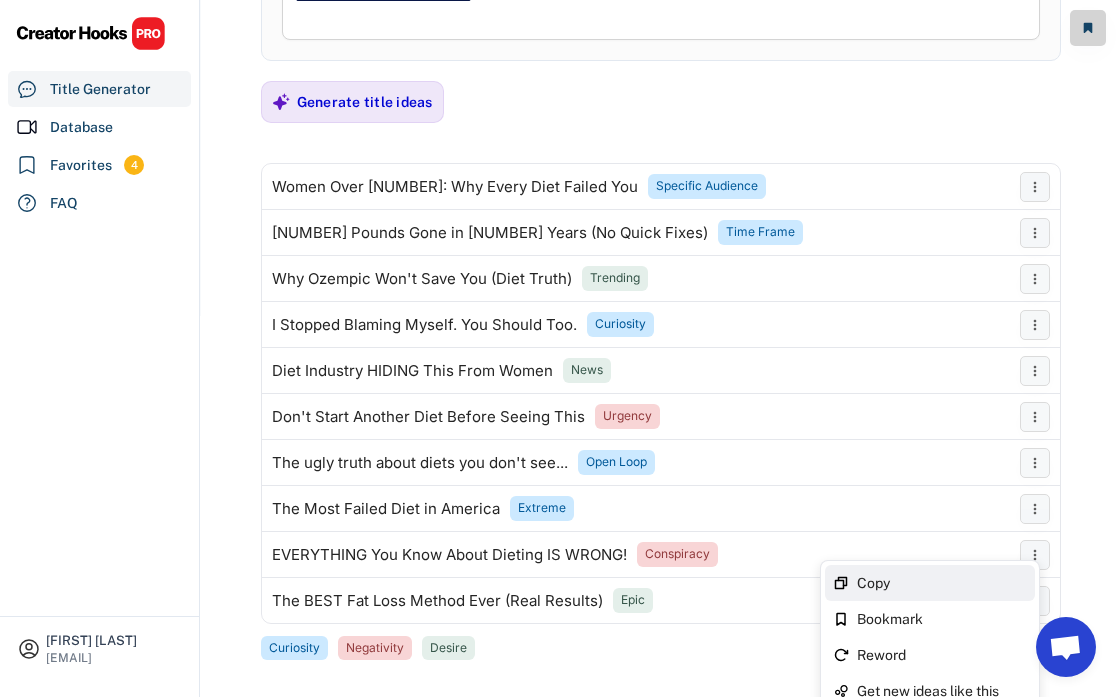 click on "Copy" at bounding box center [942, 583] 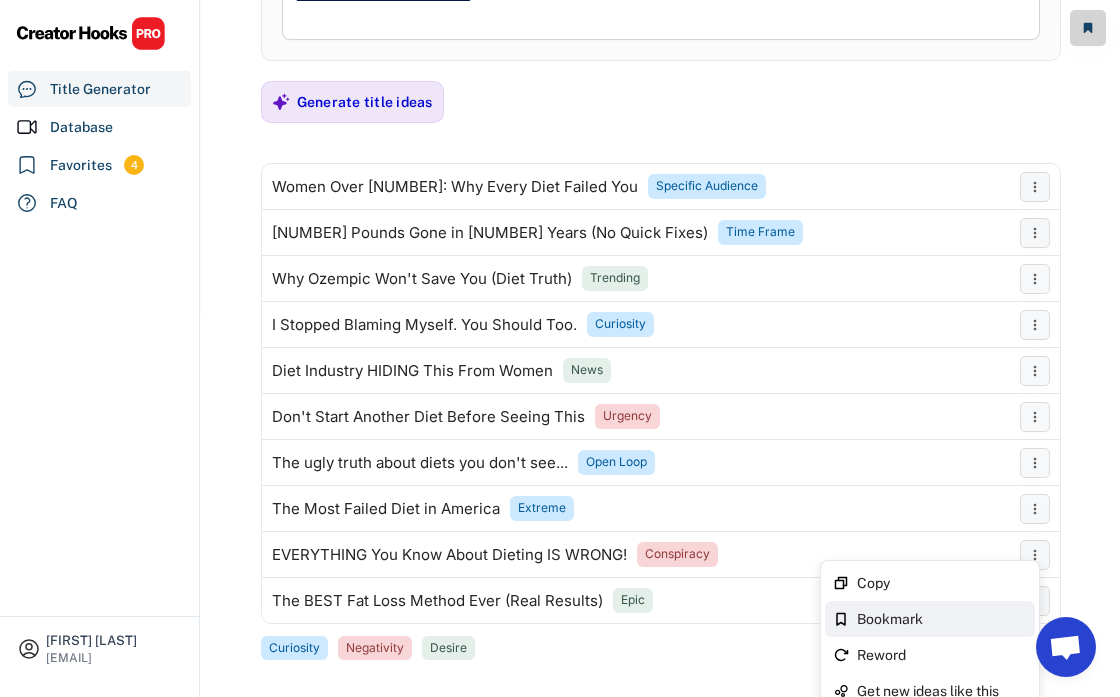 click on "Bookmark" at bounding box center (942, 619) 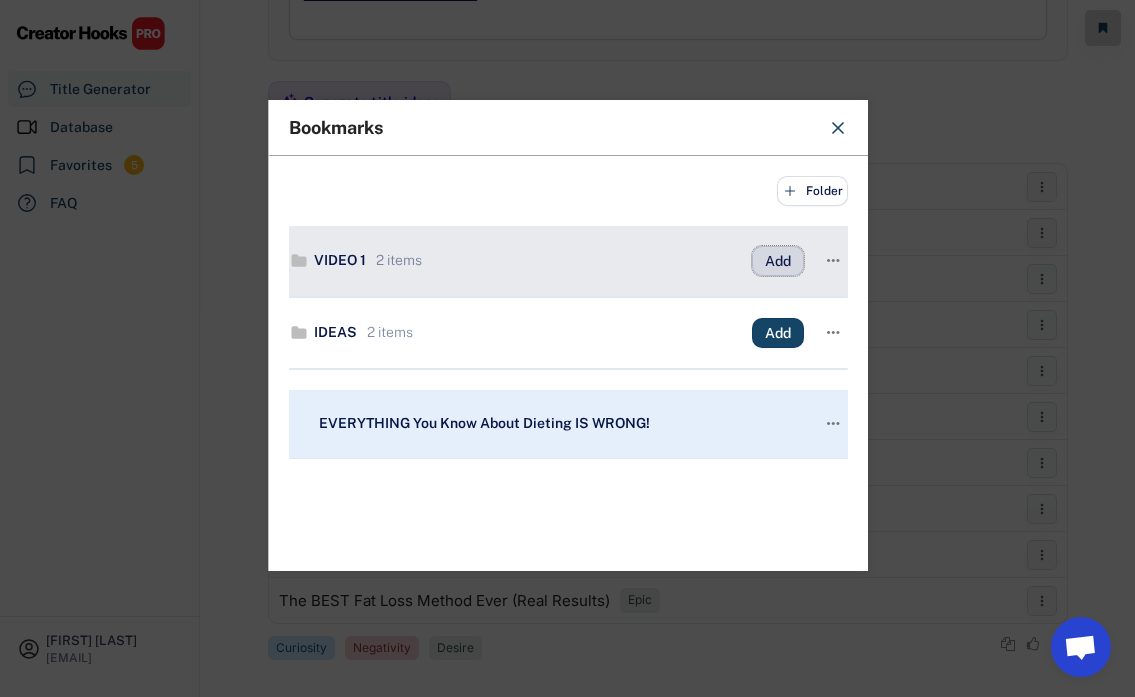 click on "Add" at bounding box center (778, 261) 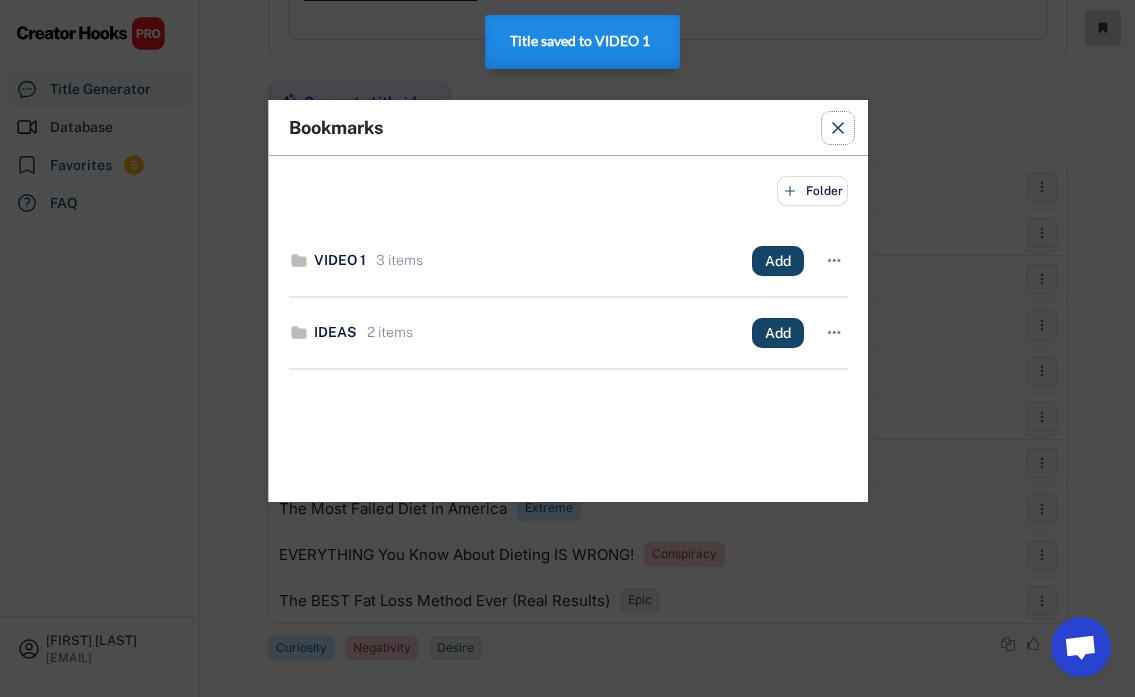 click 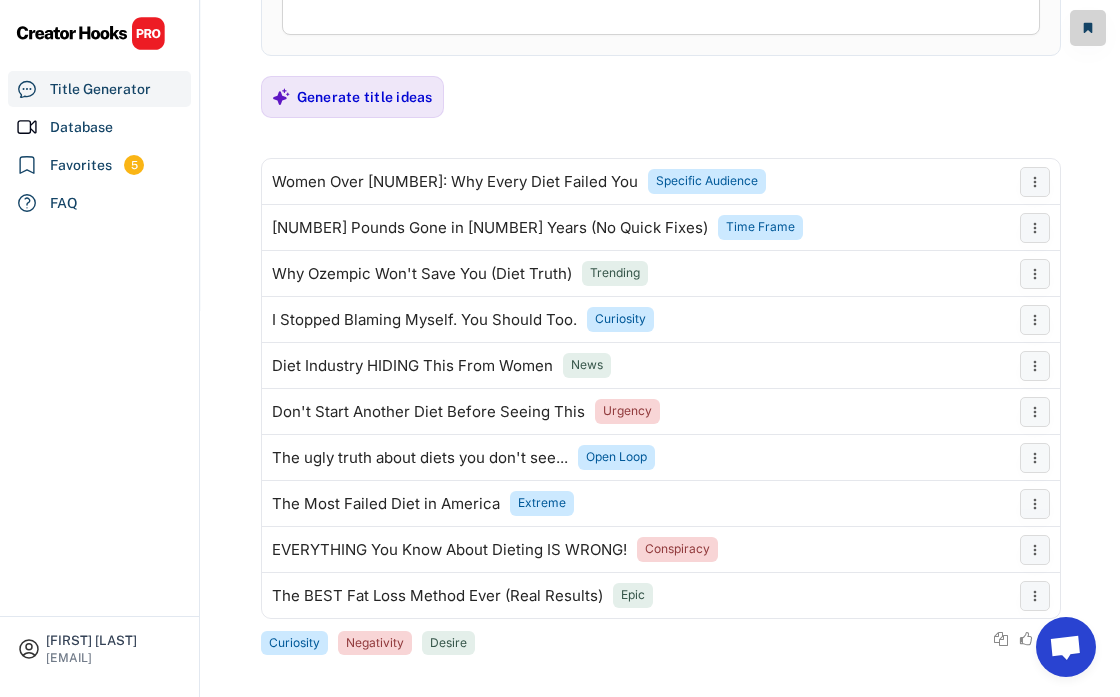 scroll, scrollTop: 466, scrollLeft: 0, axis: vertical 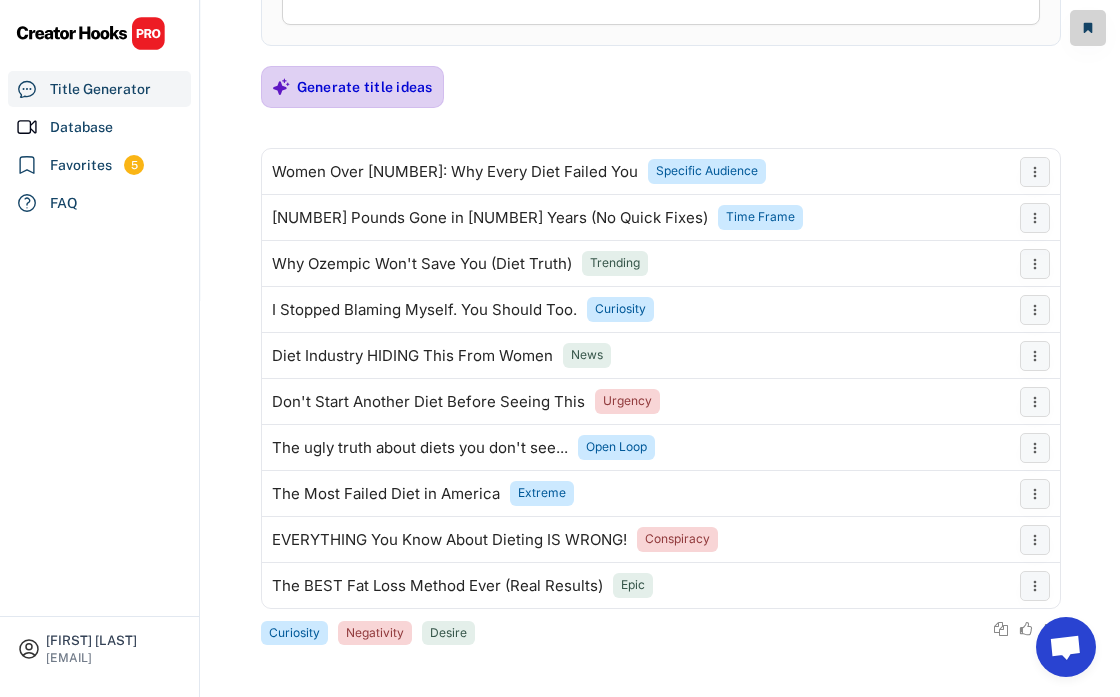 click on "Generate title ideas" at bounding box center [365, 87] 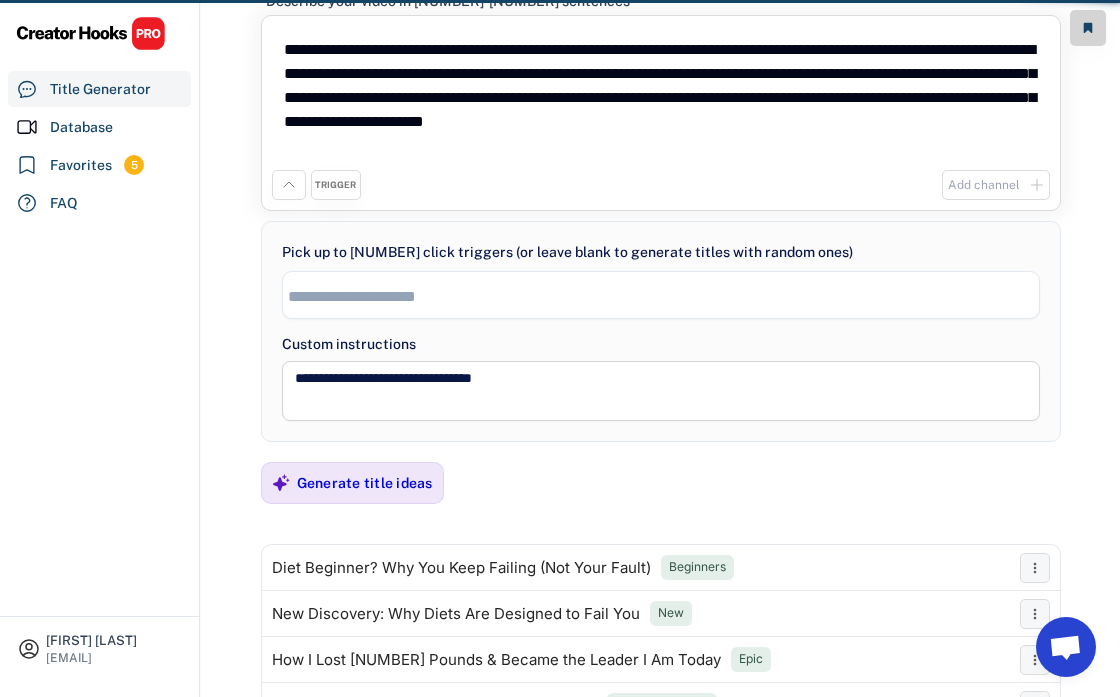 scroll, scrollTop: 466, scrollLeft: 0, axis: vertical 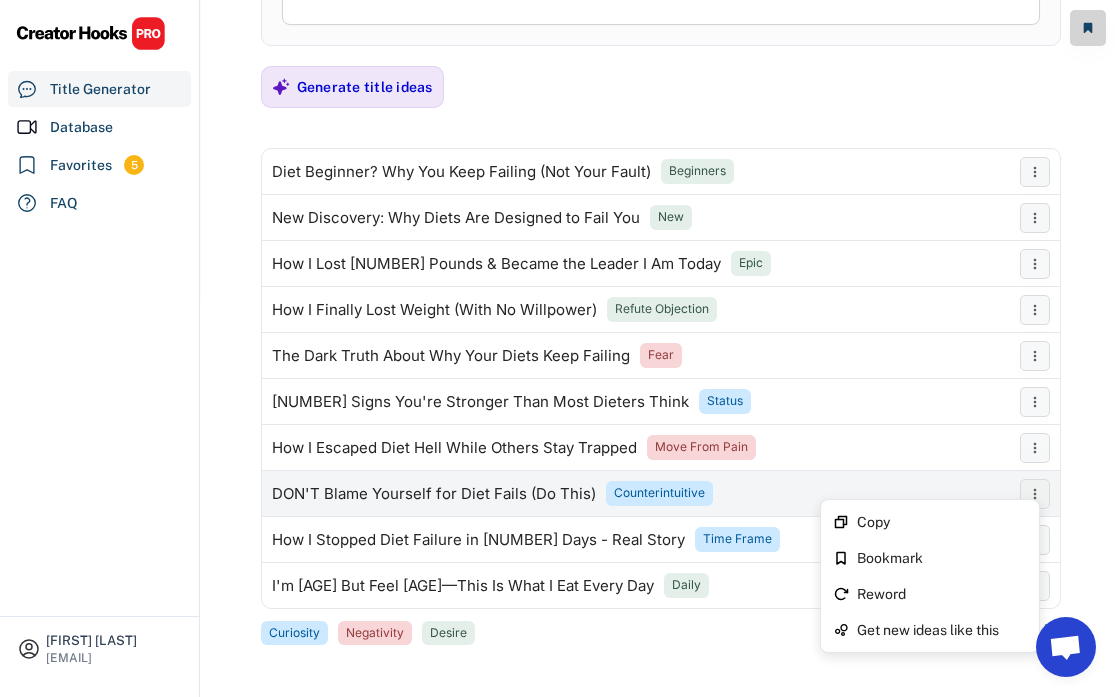 click 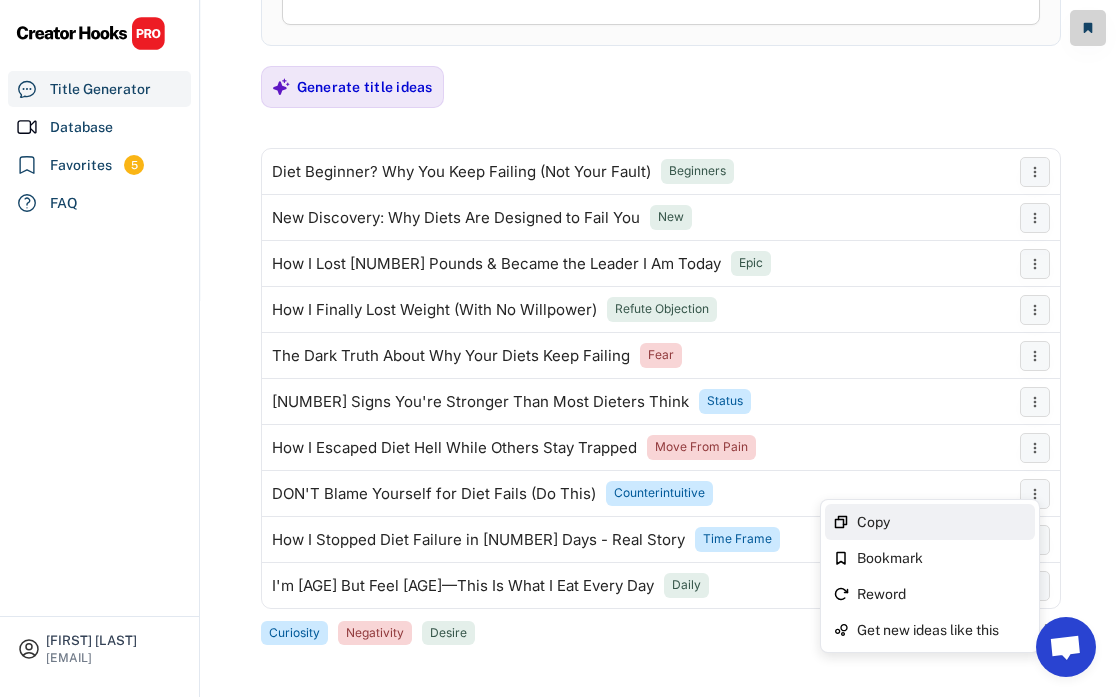 click on "Copy" at bounding box center [942, 522] 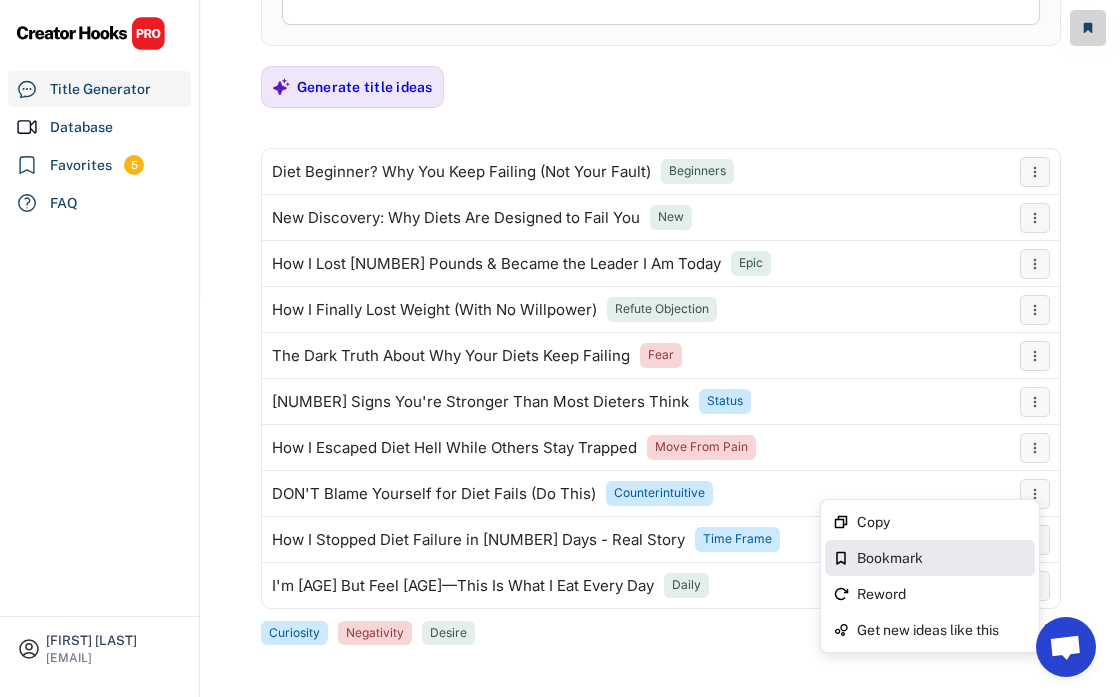 click on "Bookmark" at bounding box center [930, 558] 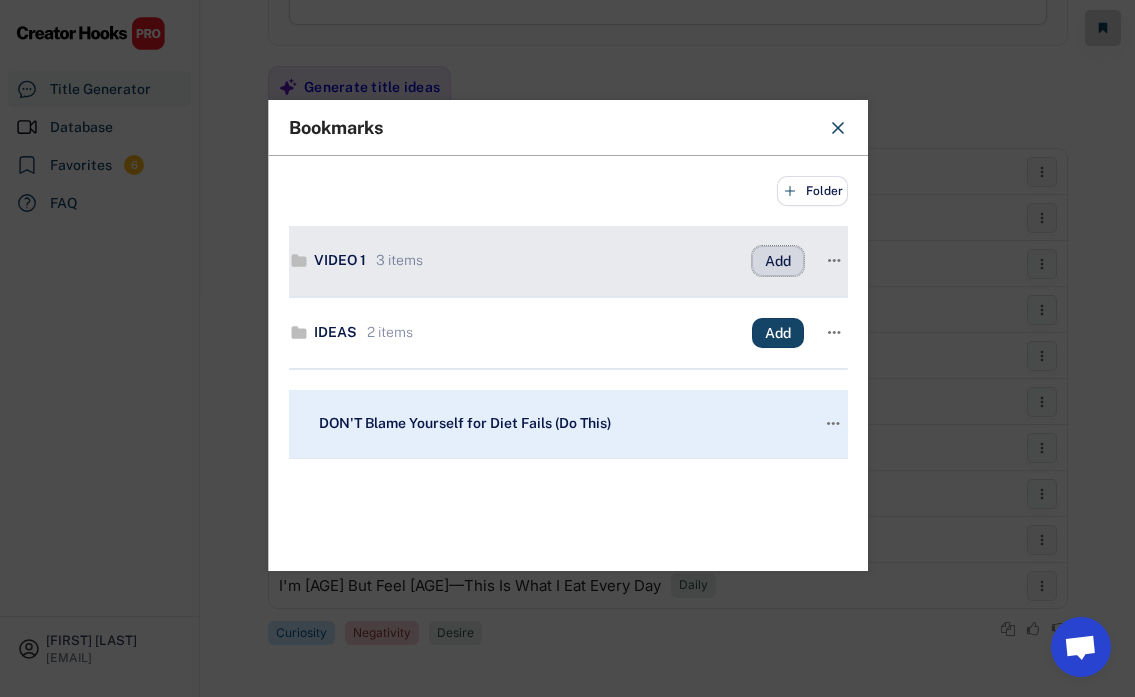 click on "Add" at bounding box center [778, 261] 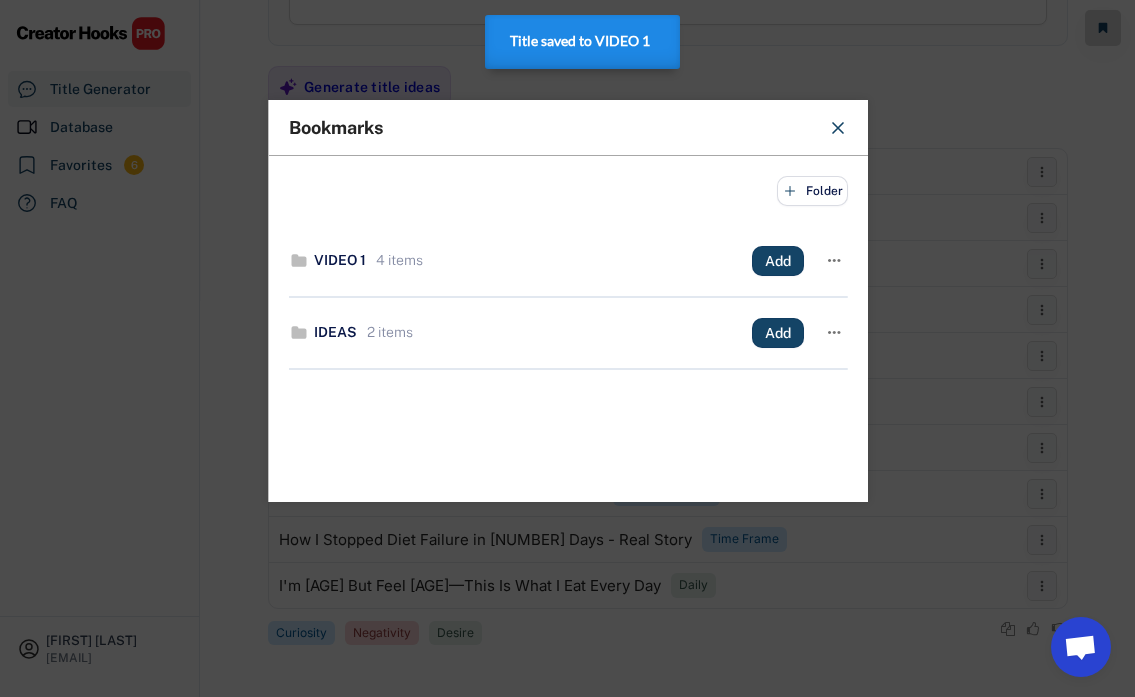 click 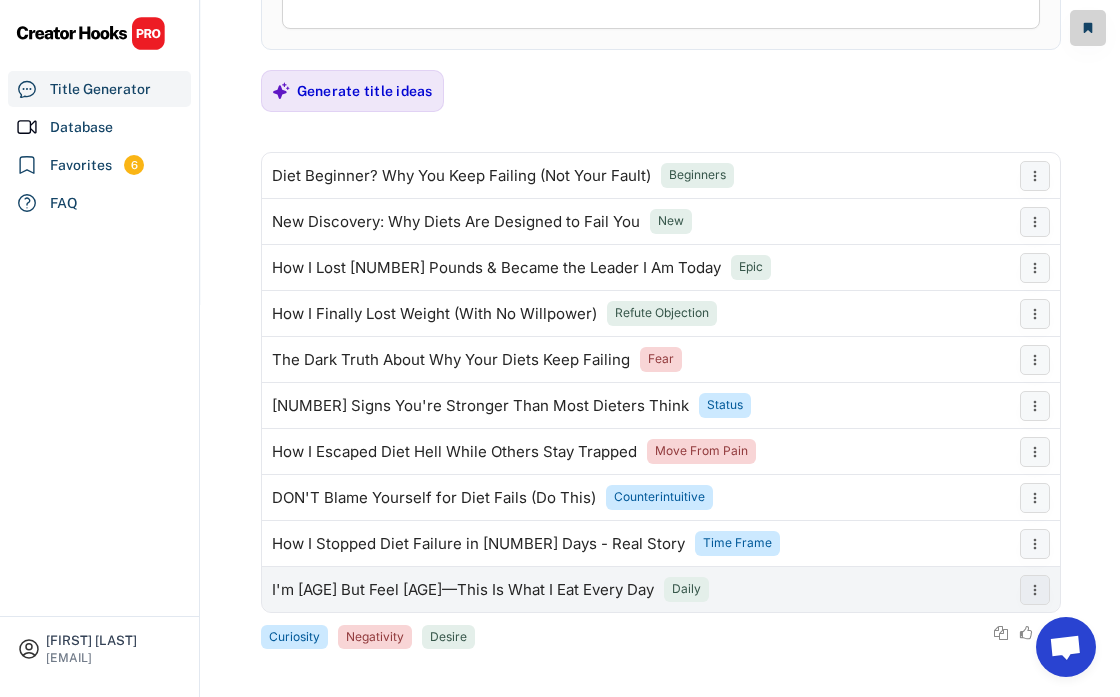 scroll, scrollTop: 466, scrollLeft: 0, axis: vertical 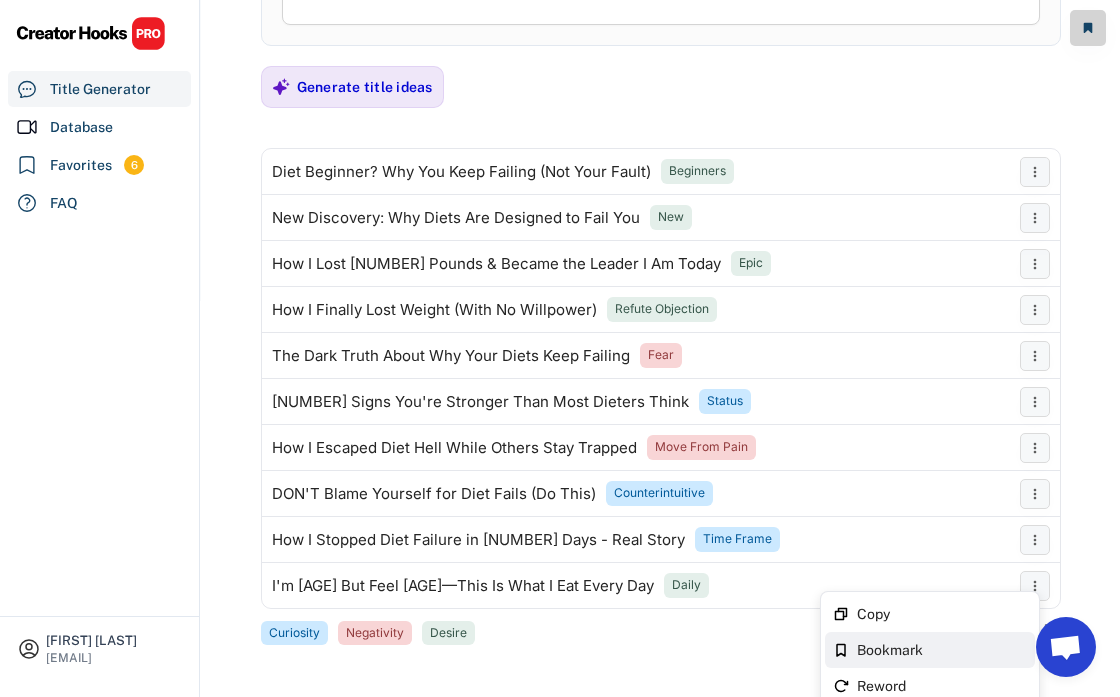 click on "Bookmark" at bounding box center [942, 650] 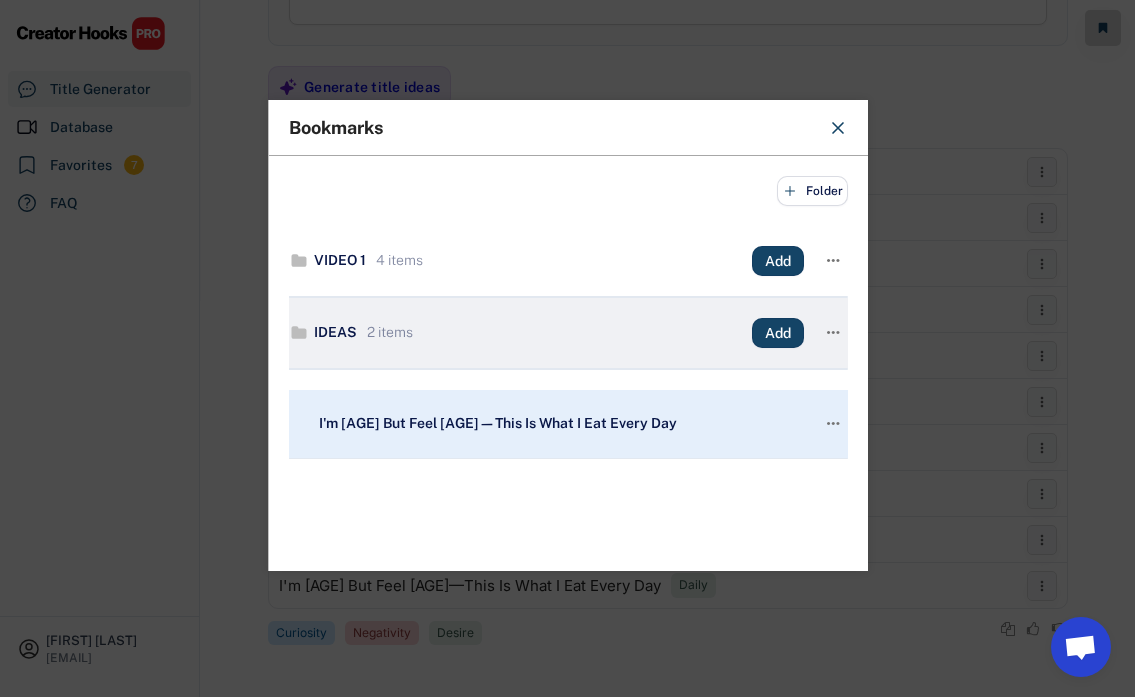 click on "IDEAS [NUMBER] items  Add
" at bounding box center [568, 333] 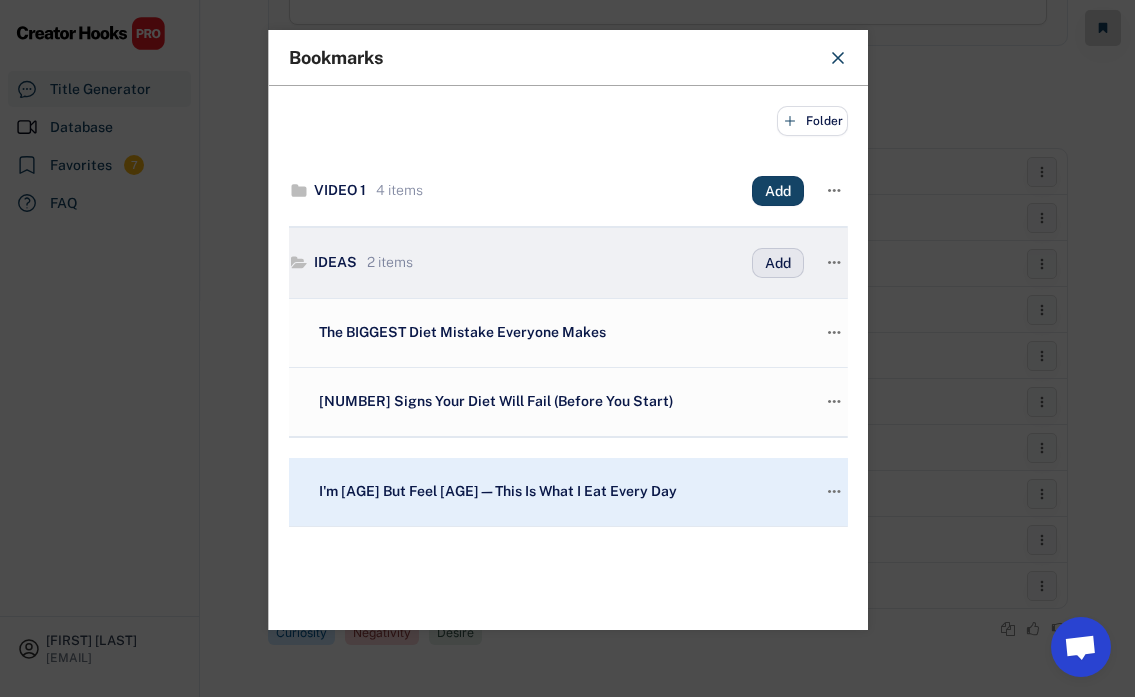 click on "Add" at bounding box center [778, 263] 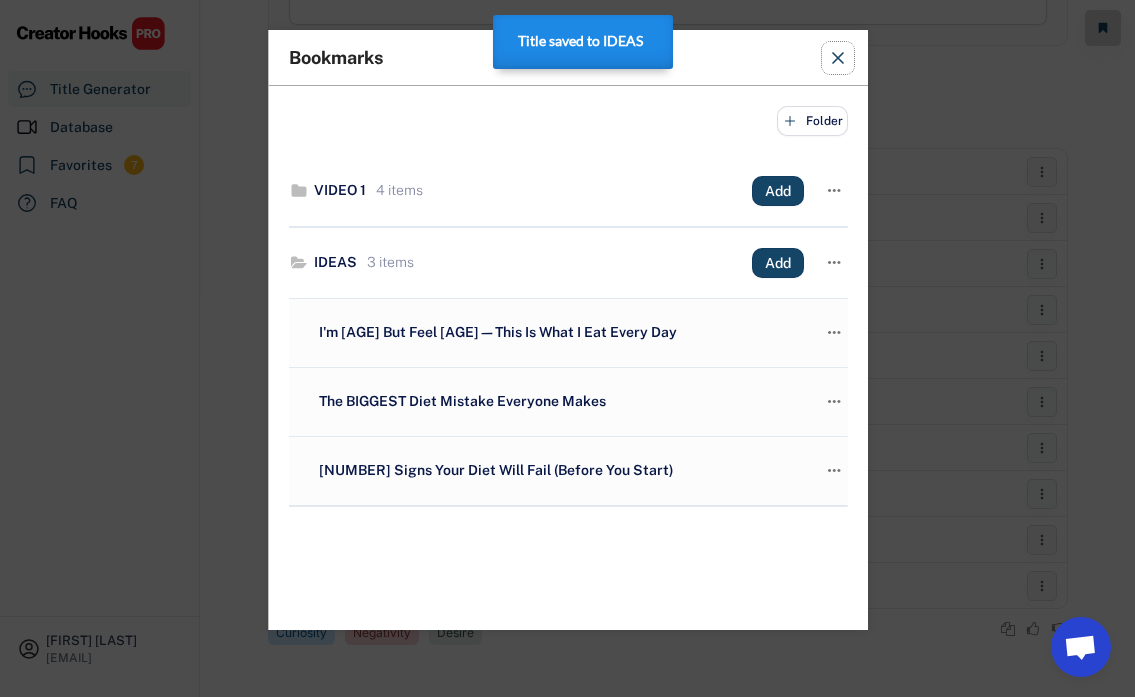 click 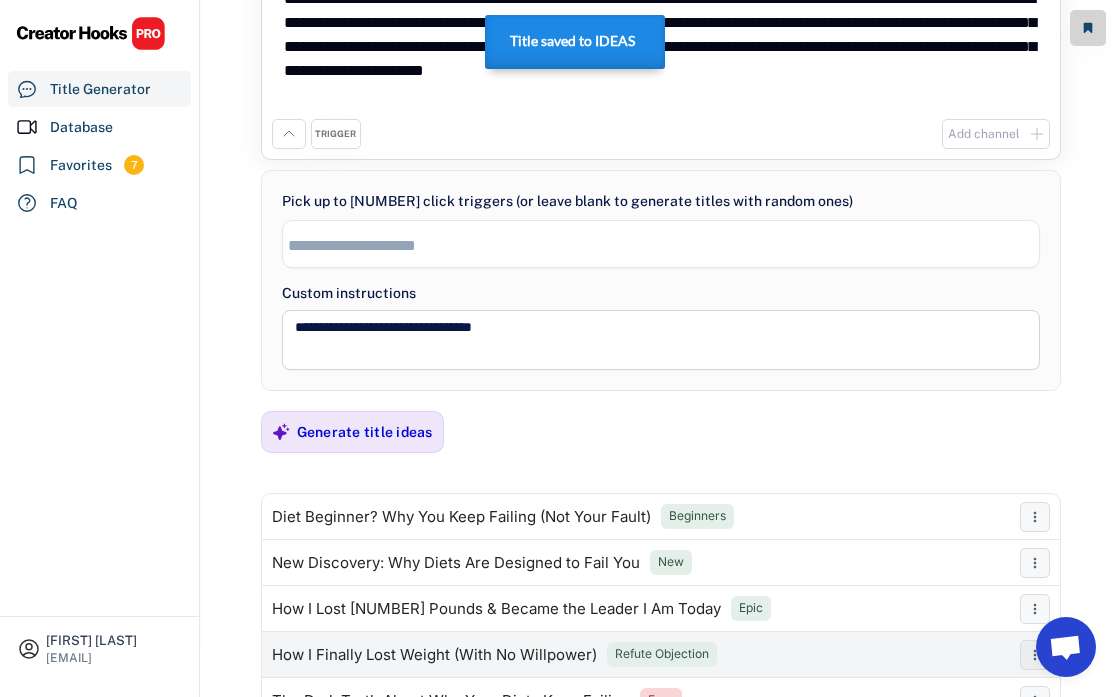 scroll, scrollTop: 123, scrollLeft: 0, axis: vertical 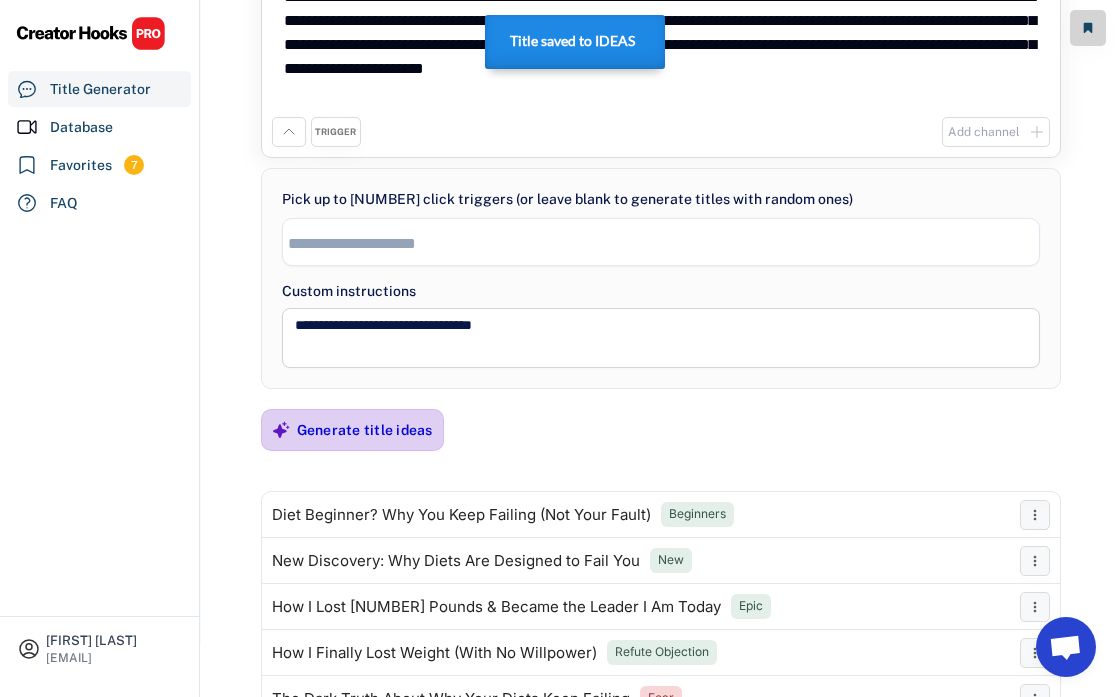 click on "Generate title ideas" at bounding box center (365, 430) 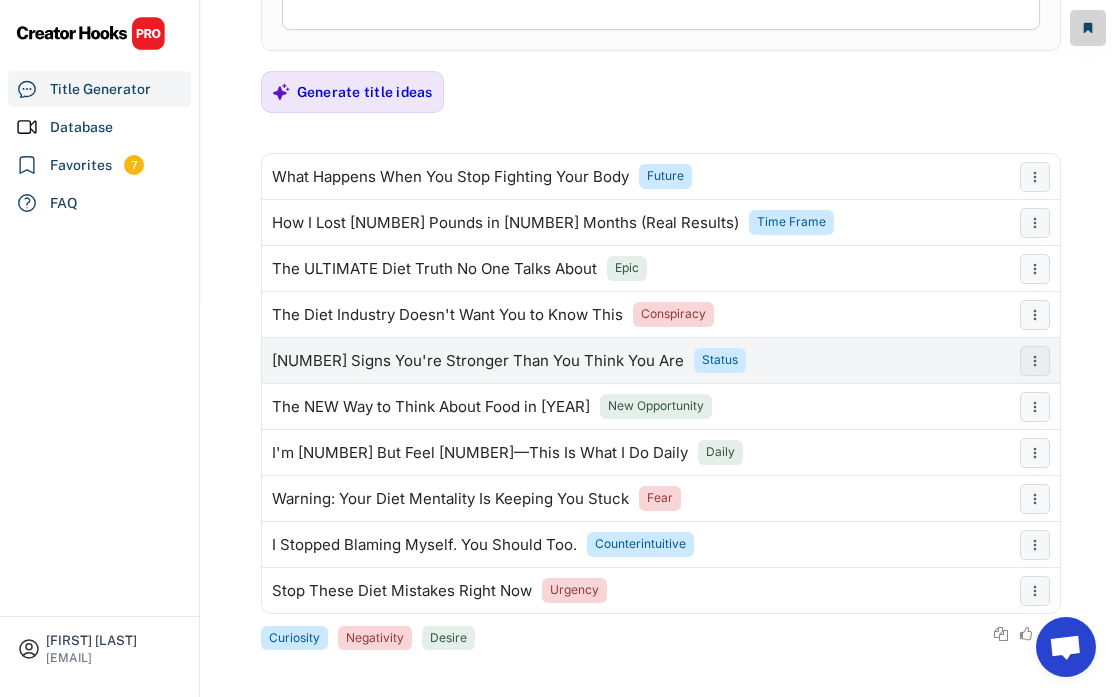 scroll, scrollTop: 463, scrollLeft: 0, axis: vertical 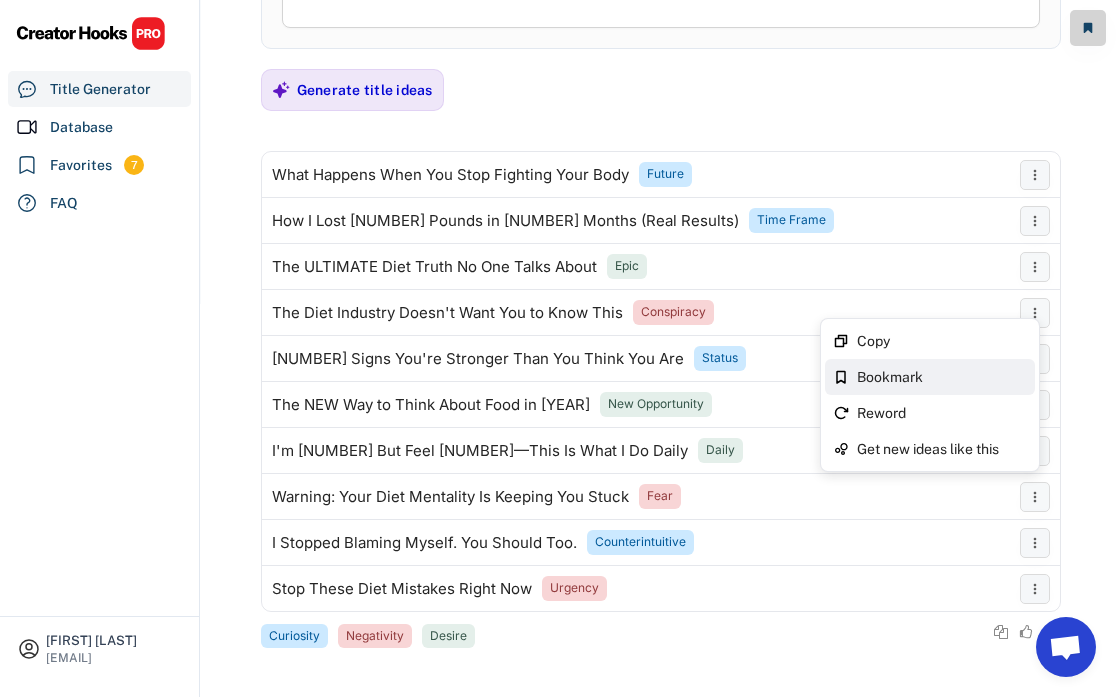 click on "Bookmark" at bounding box center [930, 377] 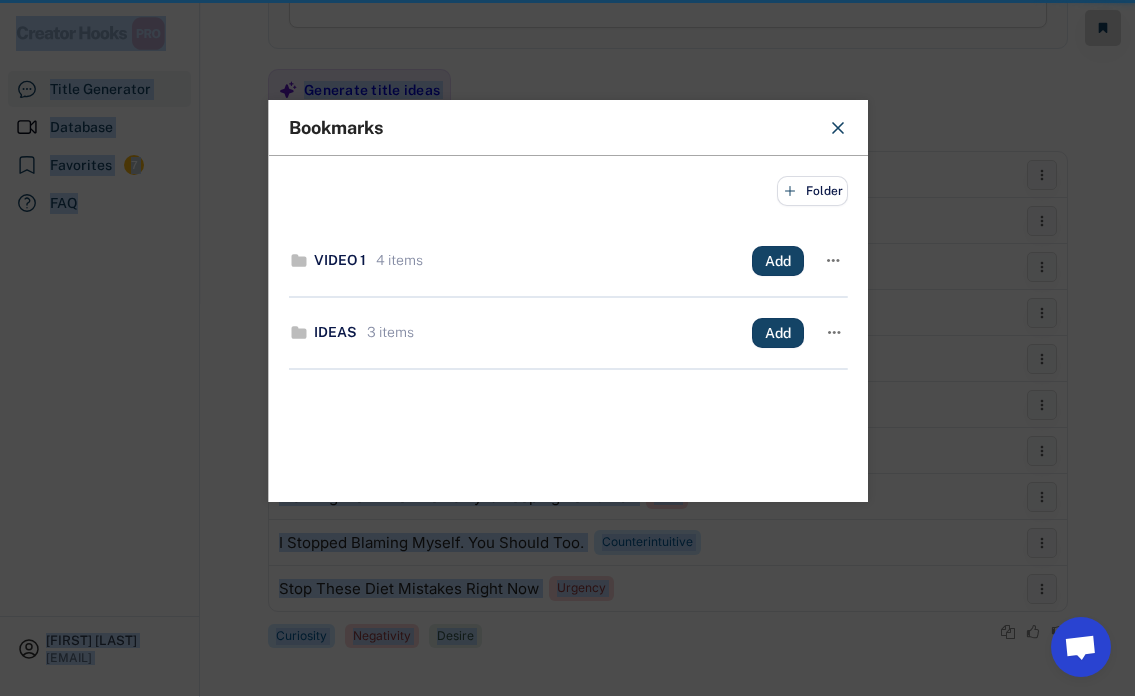 click at bounding box center (567, 347) 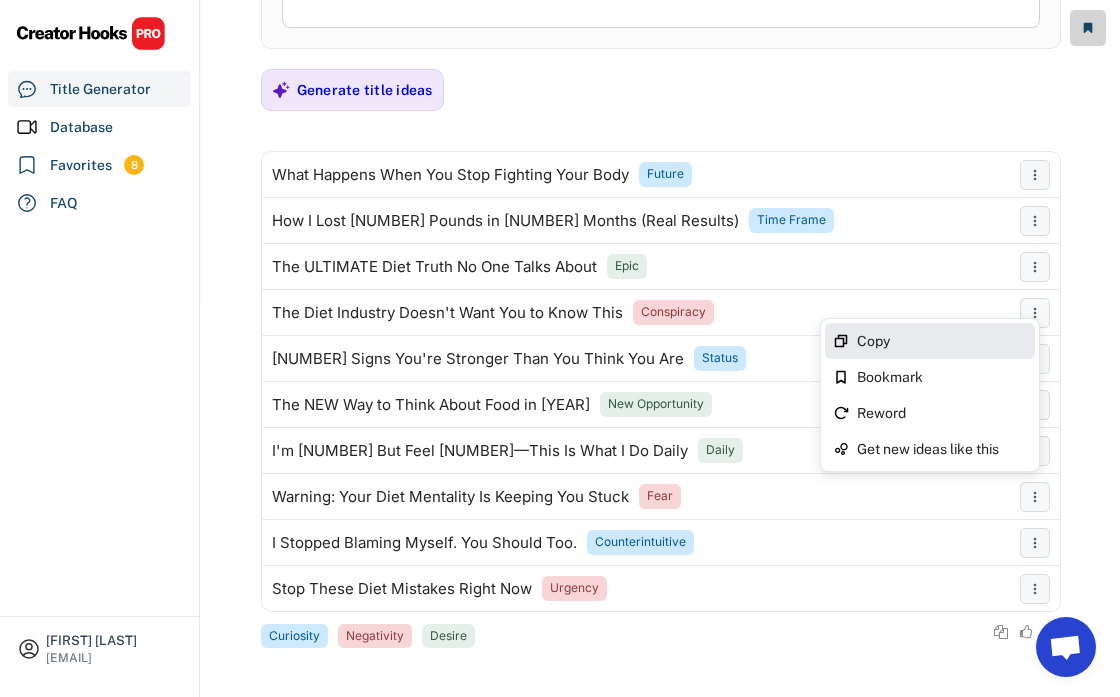 click on "Copy" at bounding box center [930, 341] 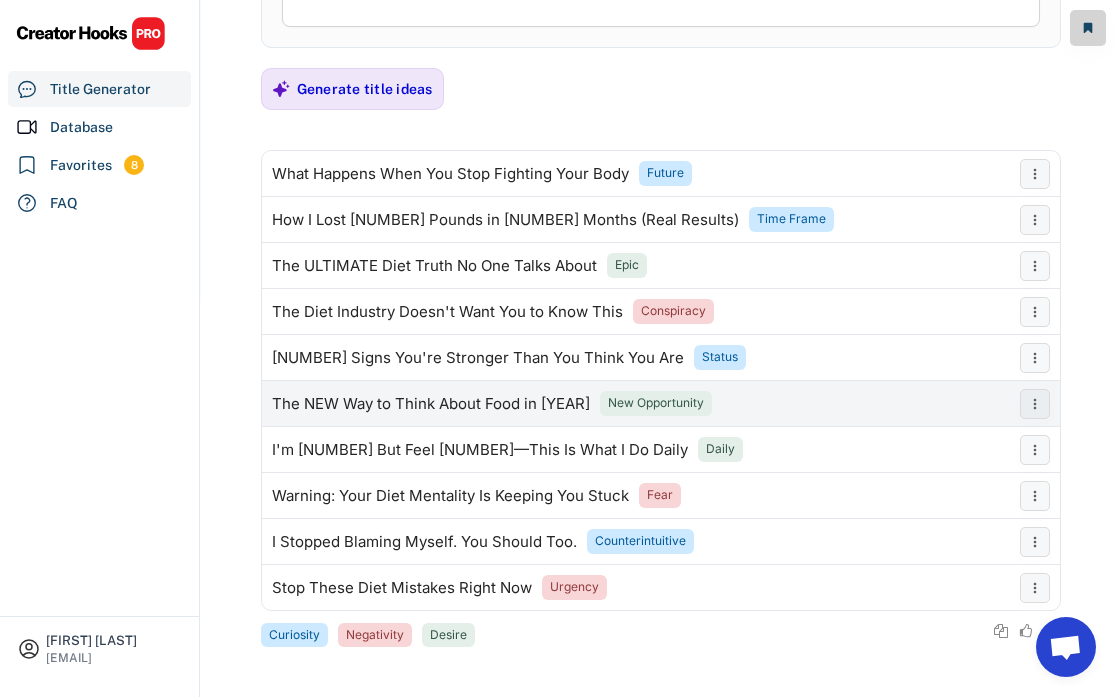 scroll, scrollTop: 466, scrollLeft: 0, axis: vertical 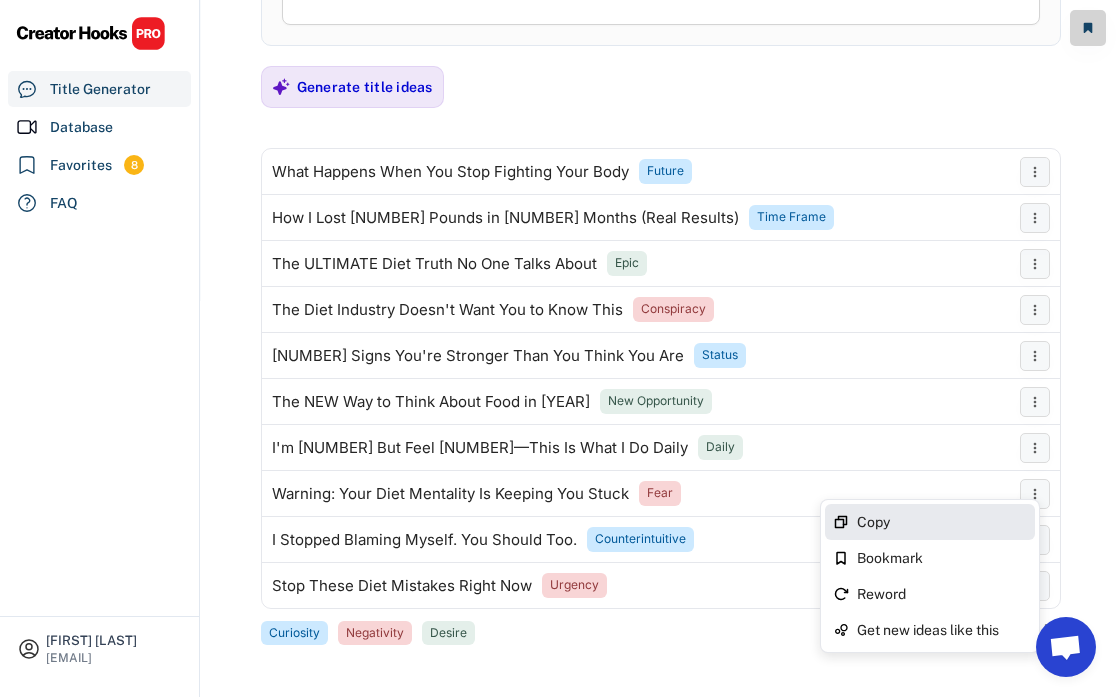 click on "Copy" at bounding box center [942, 522] 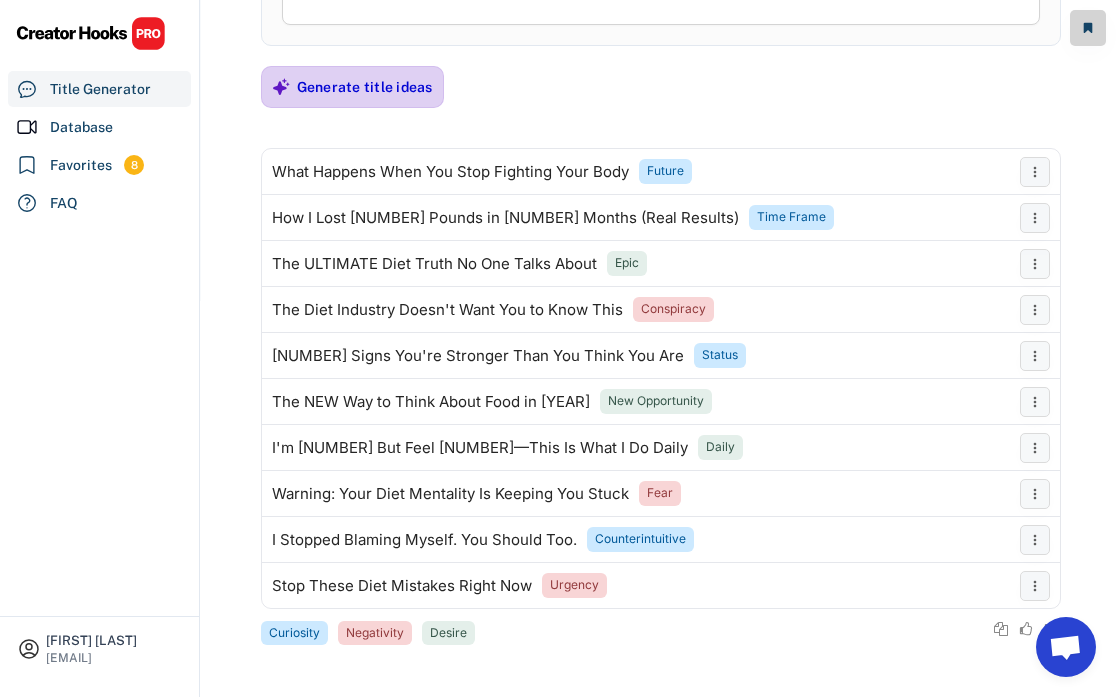click on "Generate title ideas" at bounding box center (365, 87) 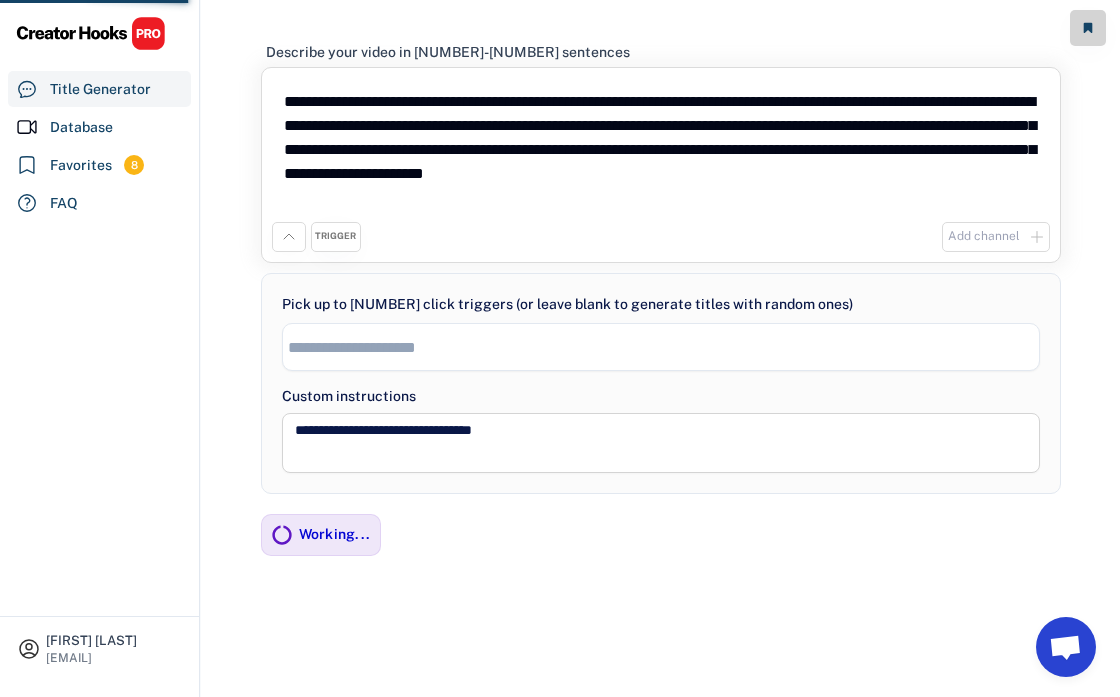 scroll, scrollTop: 466, scrollLeft: 0, axis: vertical 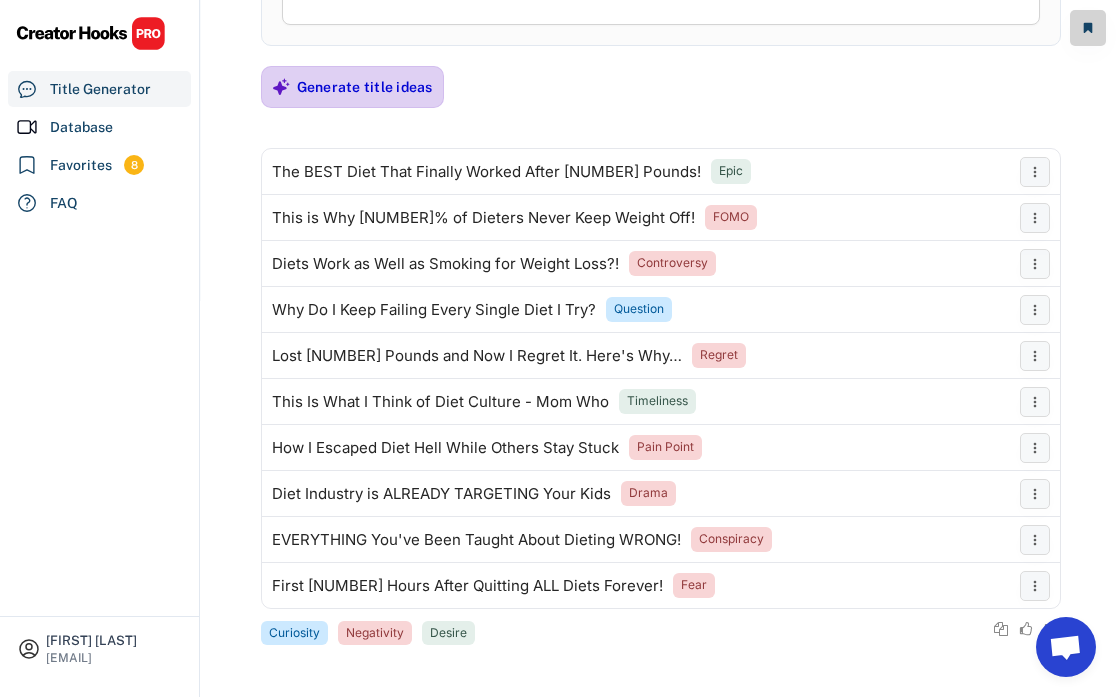 click on "Generate title ideas" at bounding box center [365, 87] 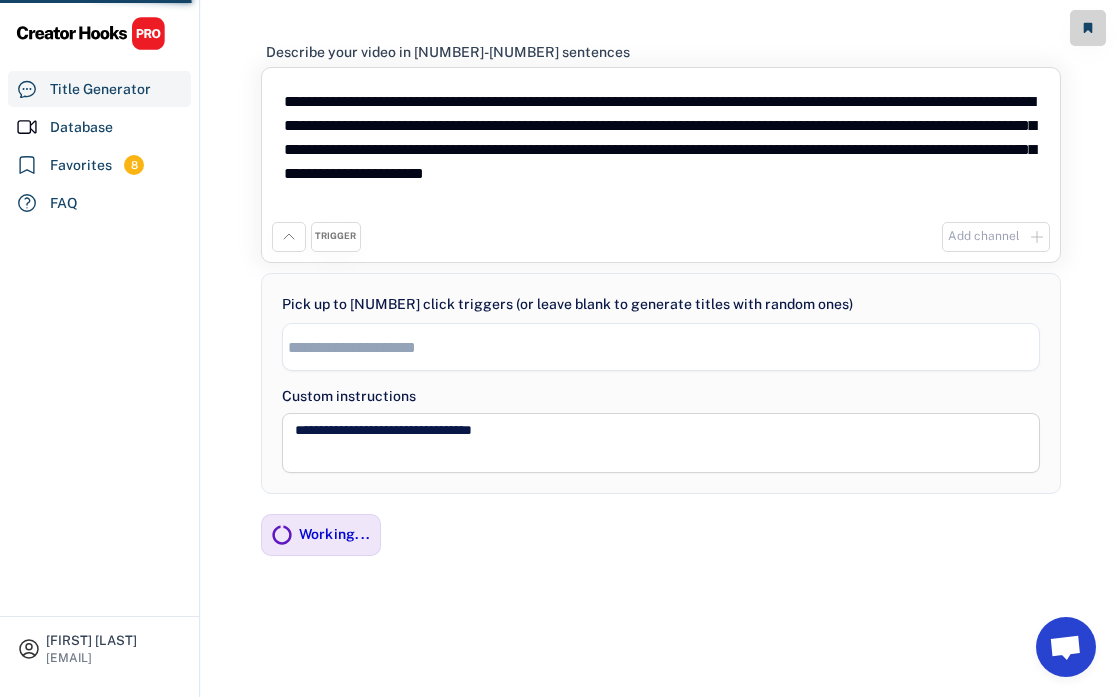 scroll, scrollTop: 466, scrollLeft: 0, axis: vertical 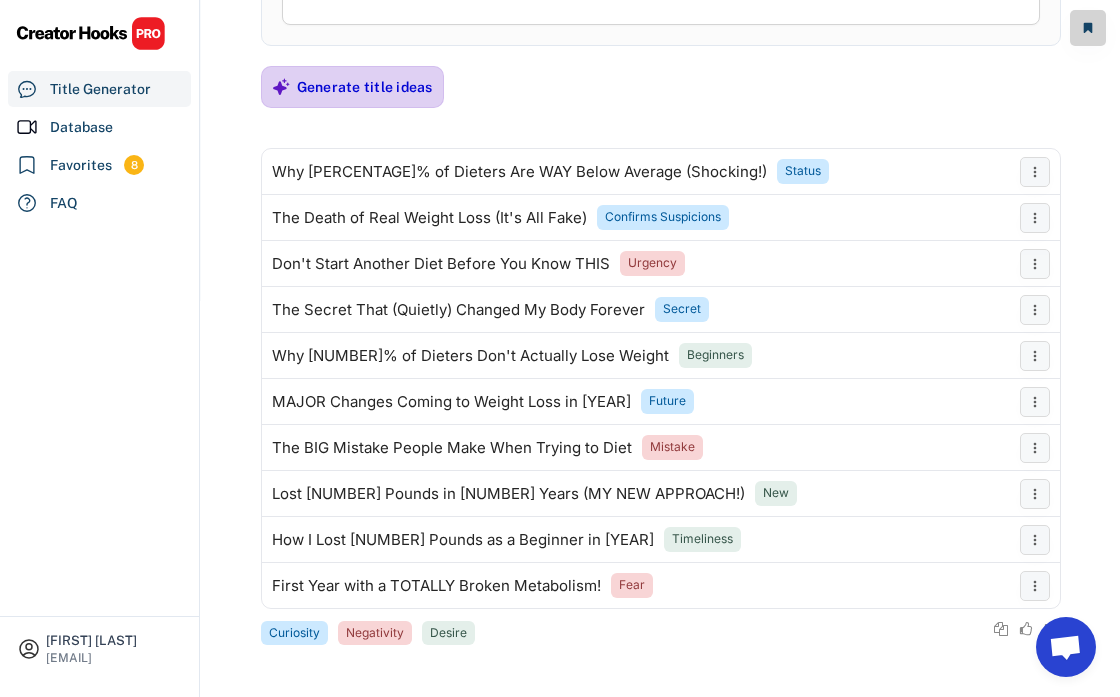 click on "Generate title ideas" at bounding box center [365, 87] 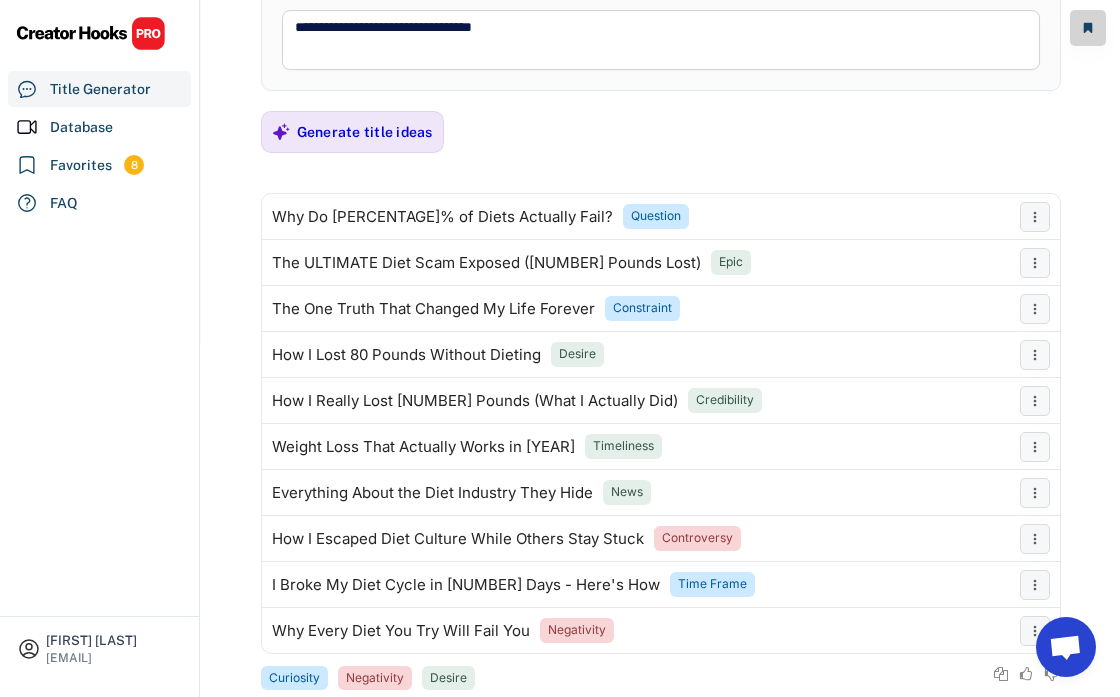 scroll, scrollTop: 425, scrollLeft: 0, axis: vertical 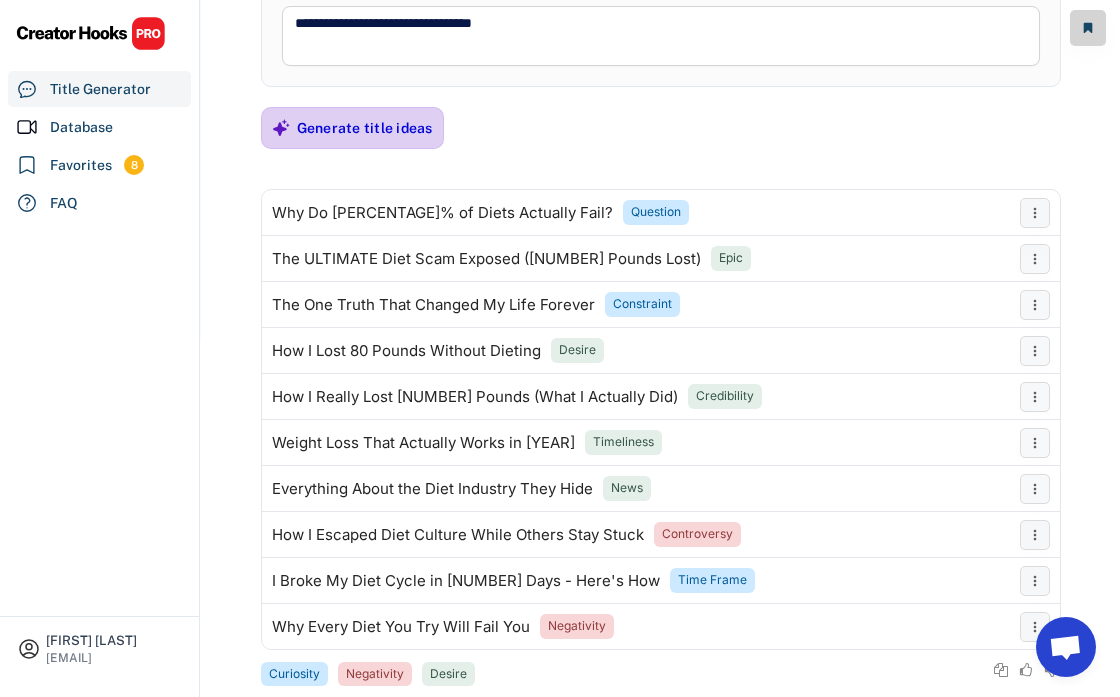 click on "Generate title ideas" at bounding box center [365, 128] 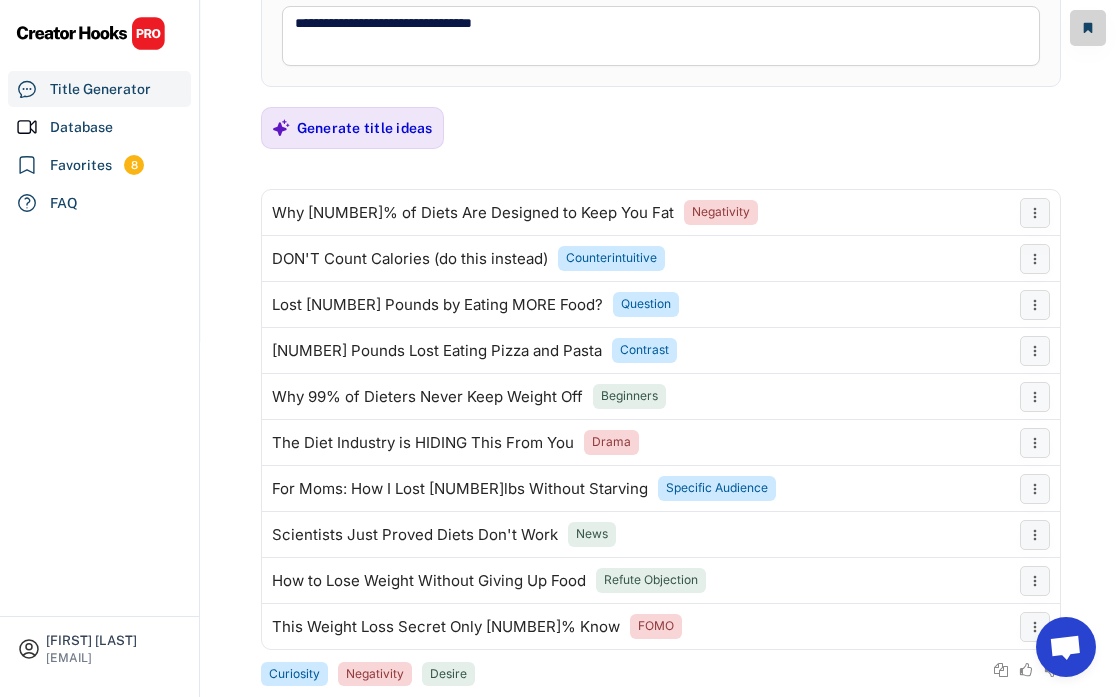 scroll, scrollTop: 421, scrollLeft: 0, axis: vertical 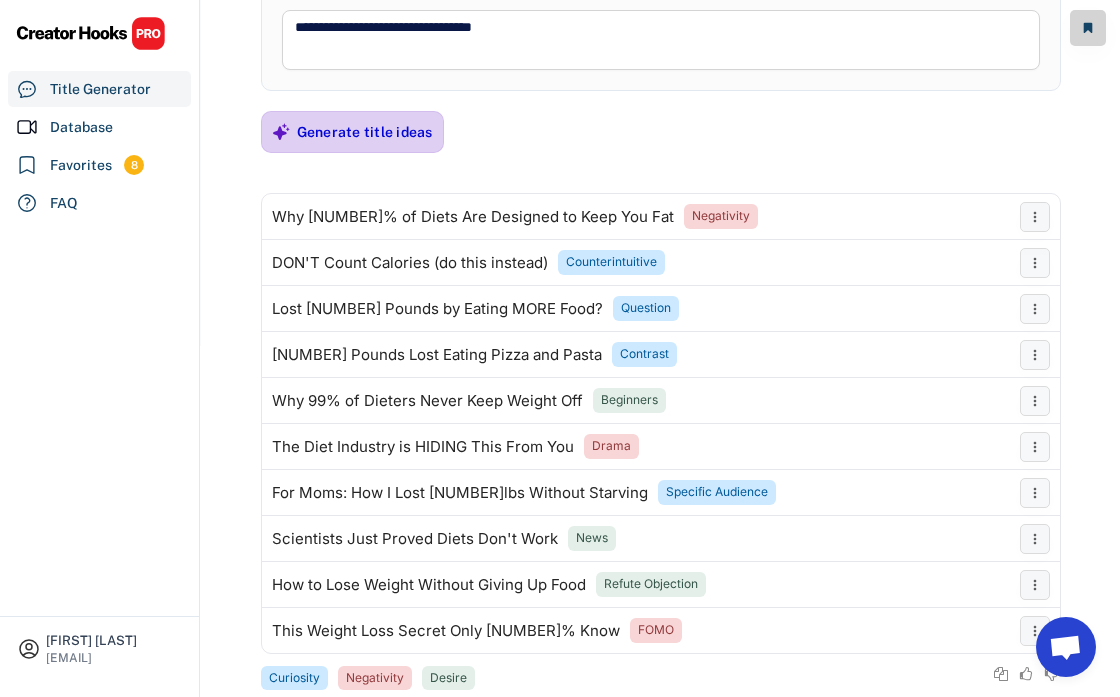 click on "Generate title ideas" at bounding box center (365, 132) 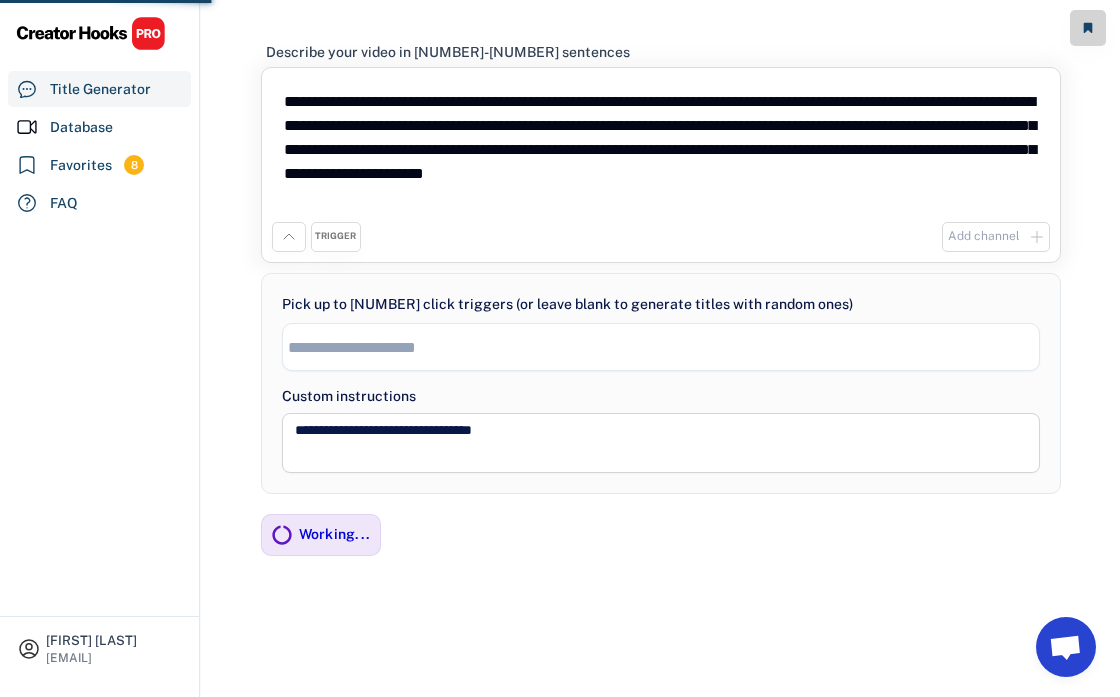 scroll, scrollTop: 421, scrollLeft: 0, axis: vertical 